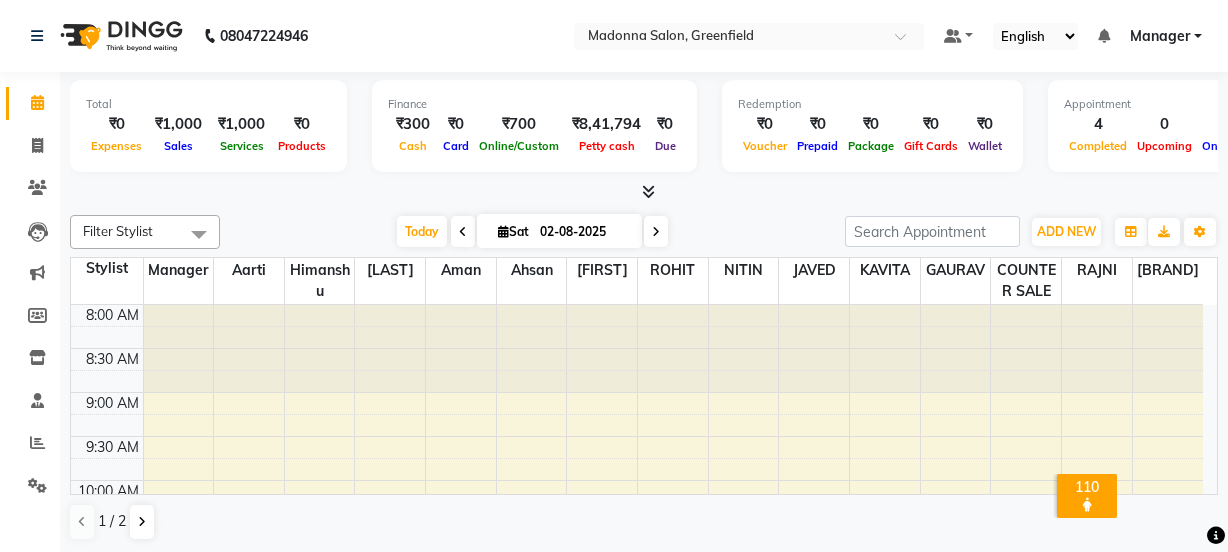 scroll, scrollTop: 0, scrollLeft: 0, axis: both 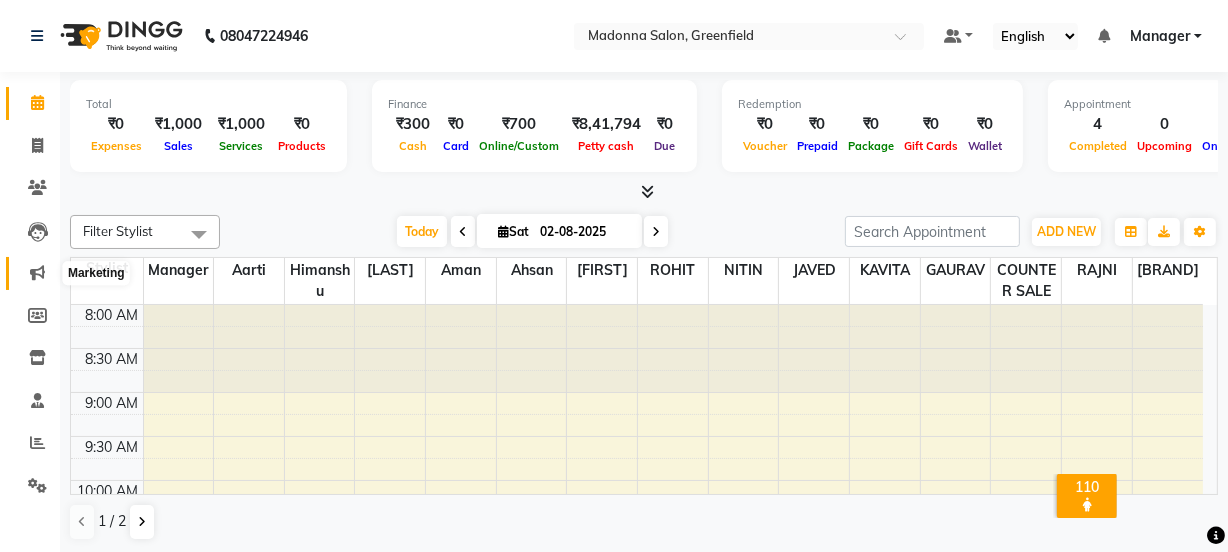 click 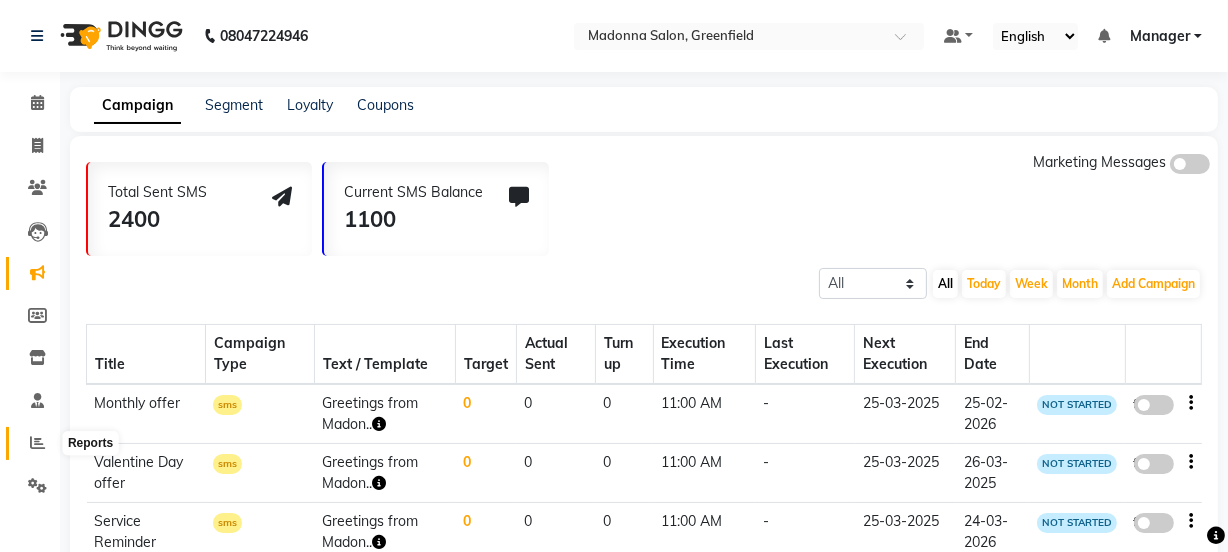 click 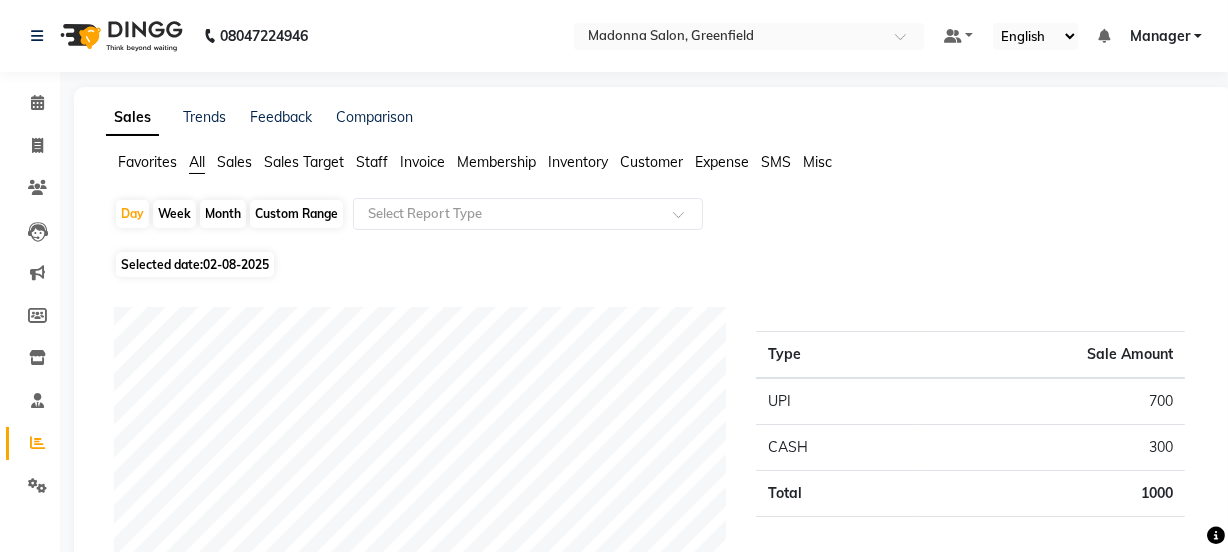 click on "Sales" 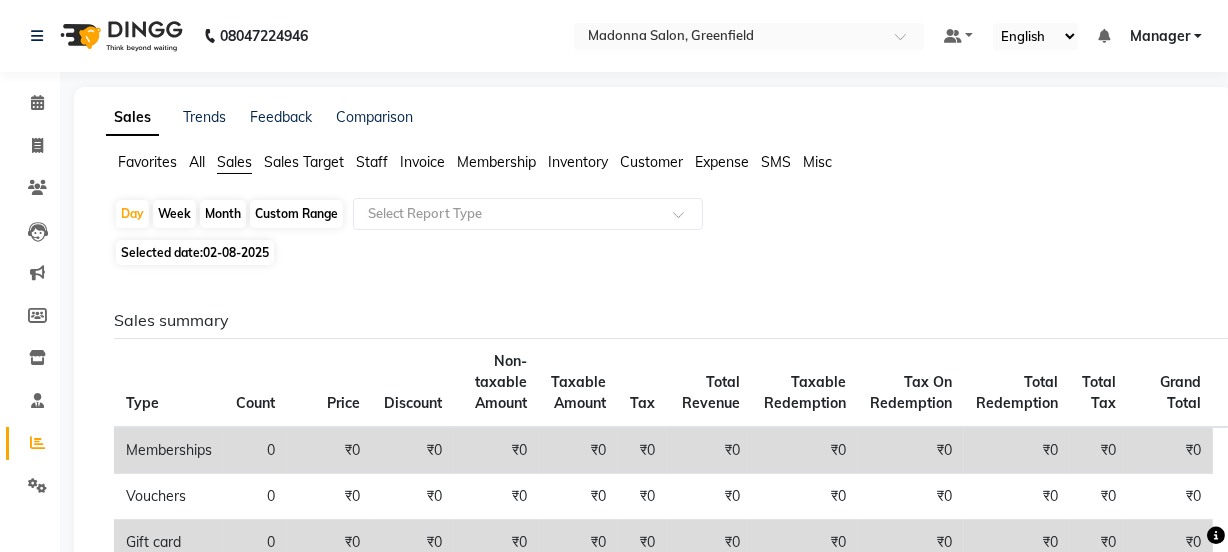 click on "Month" 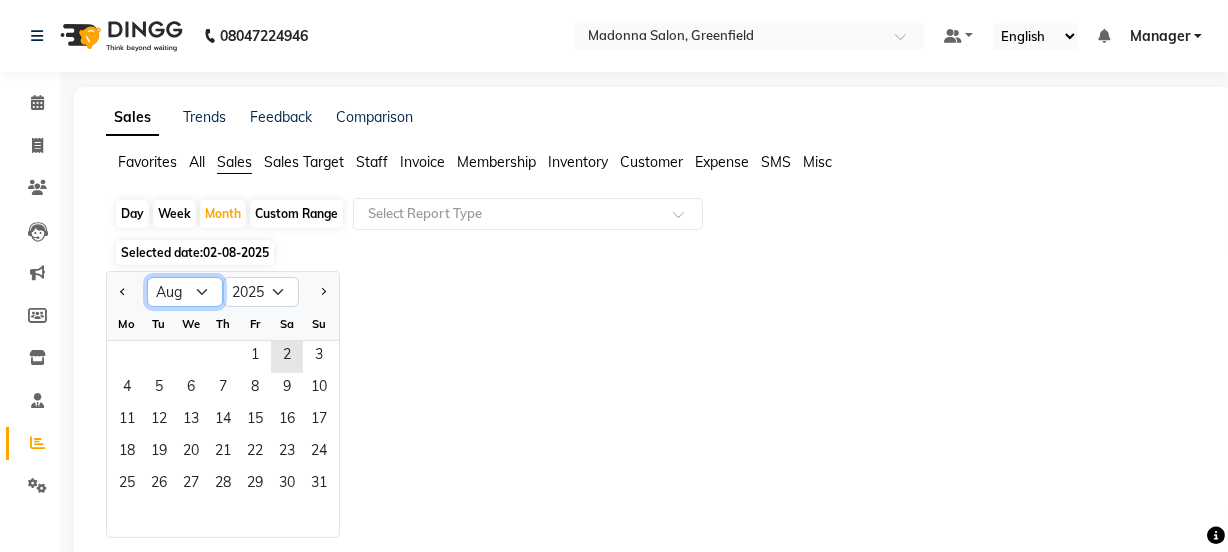click on "Jan Feb Mar Apr May Jun Jul Aug Sep Oct Nov Dec" 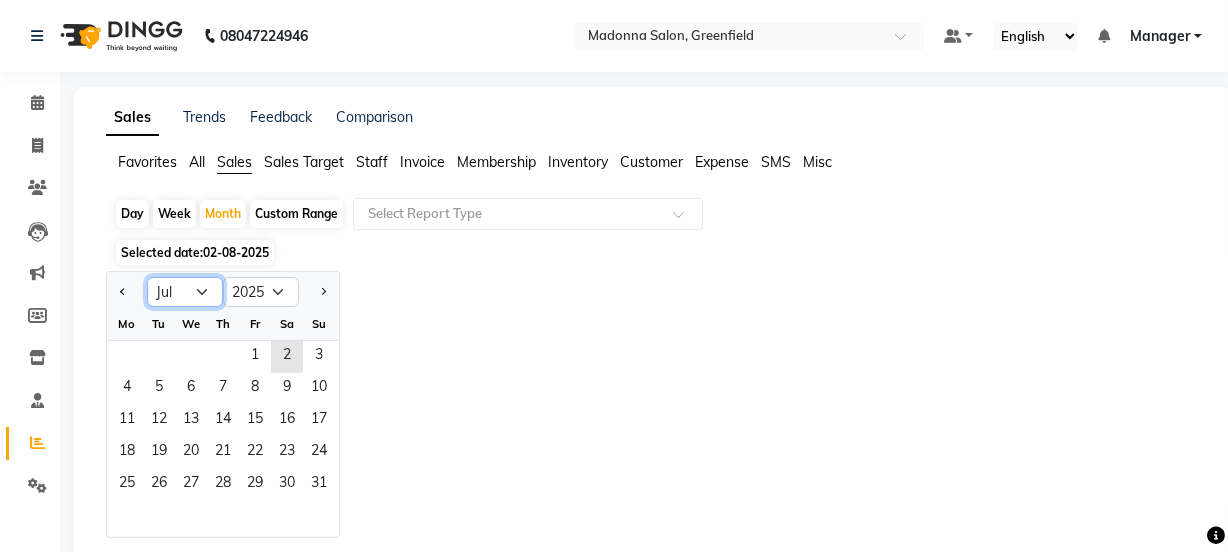 click on "Jan Feb Mar Apr May Jun Jul Aug Sep Oct Nov Dec" 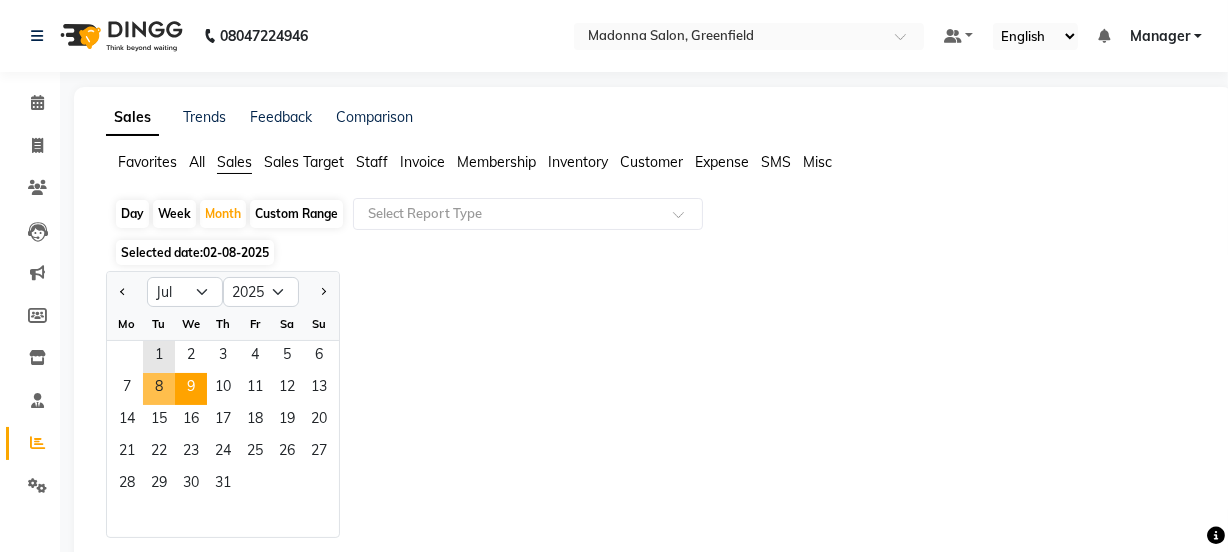 drag, startPoint x: 160, startPoint y: 344, endPoint x: 176, endPoint y: 394, distance: 52.49762 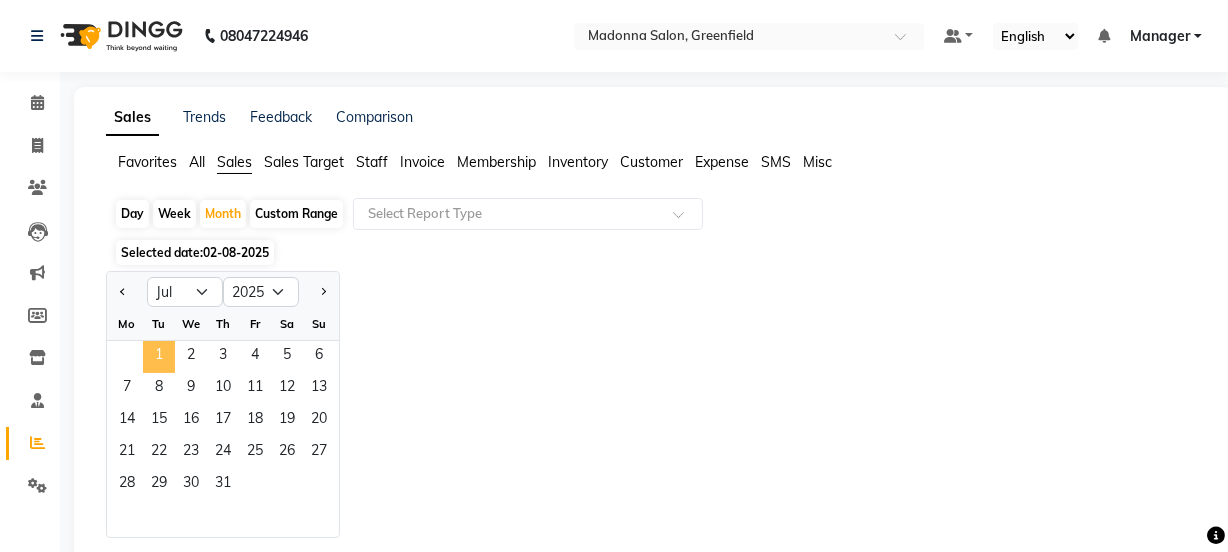 click on "1" 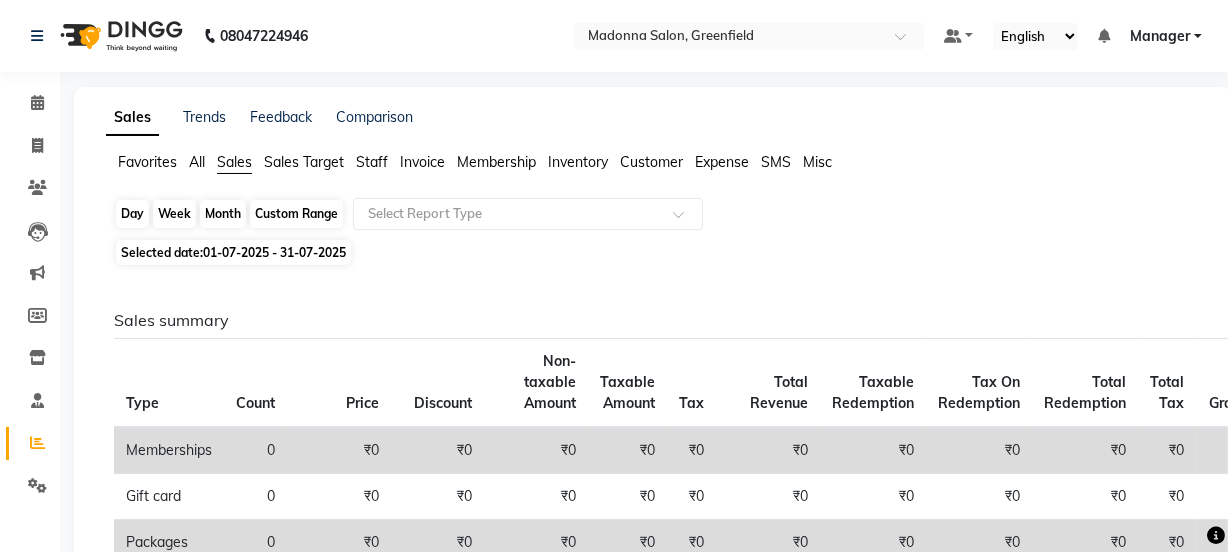 click on "Month" 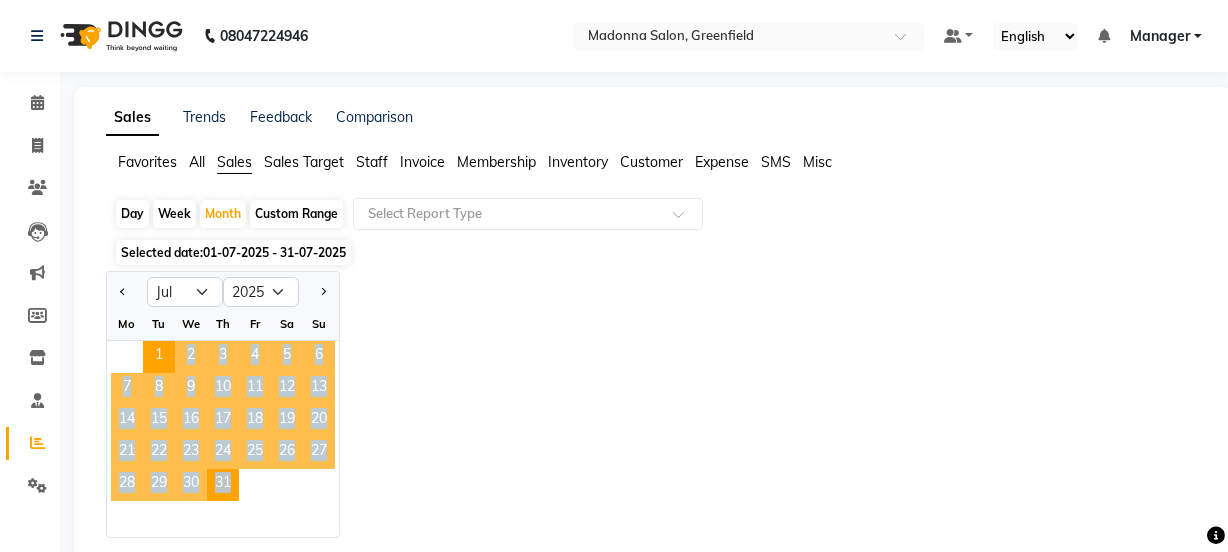 drag, startPoint x: 156, startPoint y: 353, endPoint x: 239, endPoint y: 499, distance: 167.94344 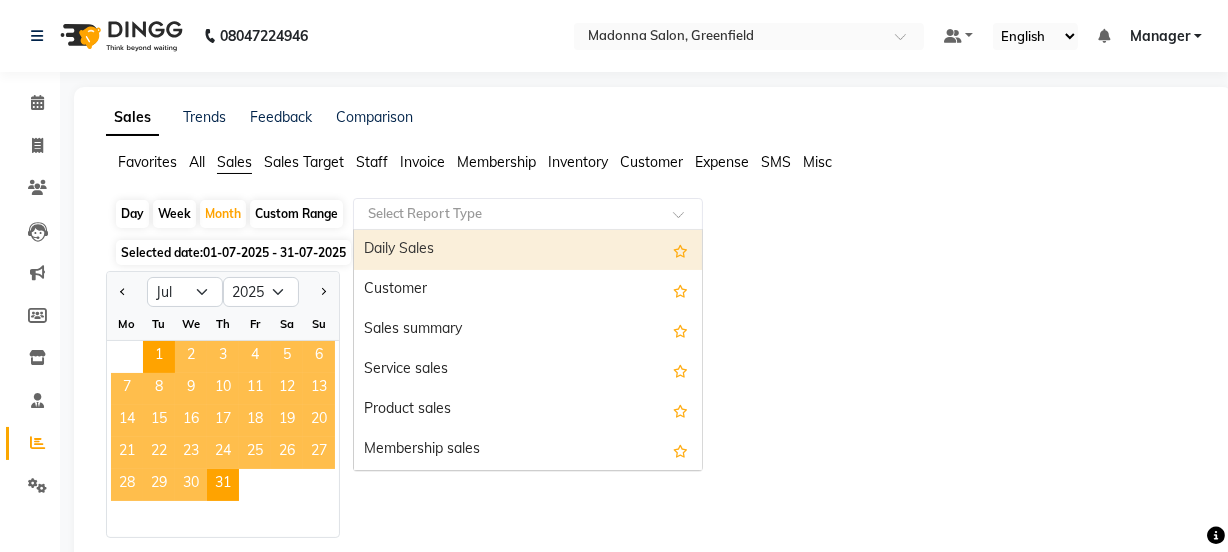 click 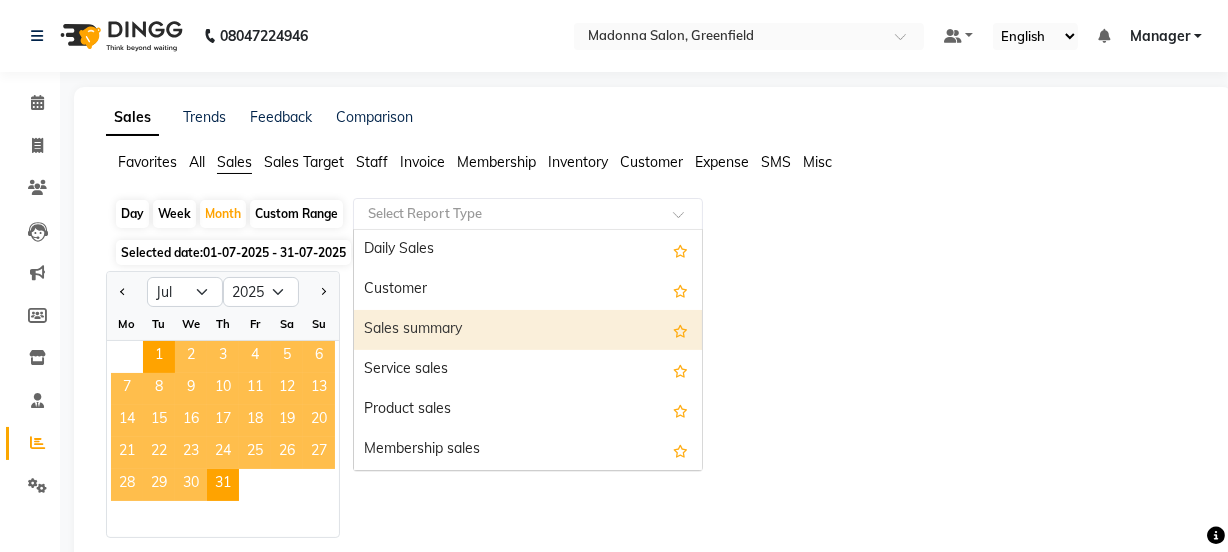 click on "Sales summary" at bounding box center (528, 330) 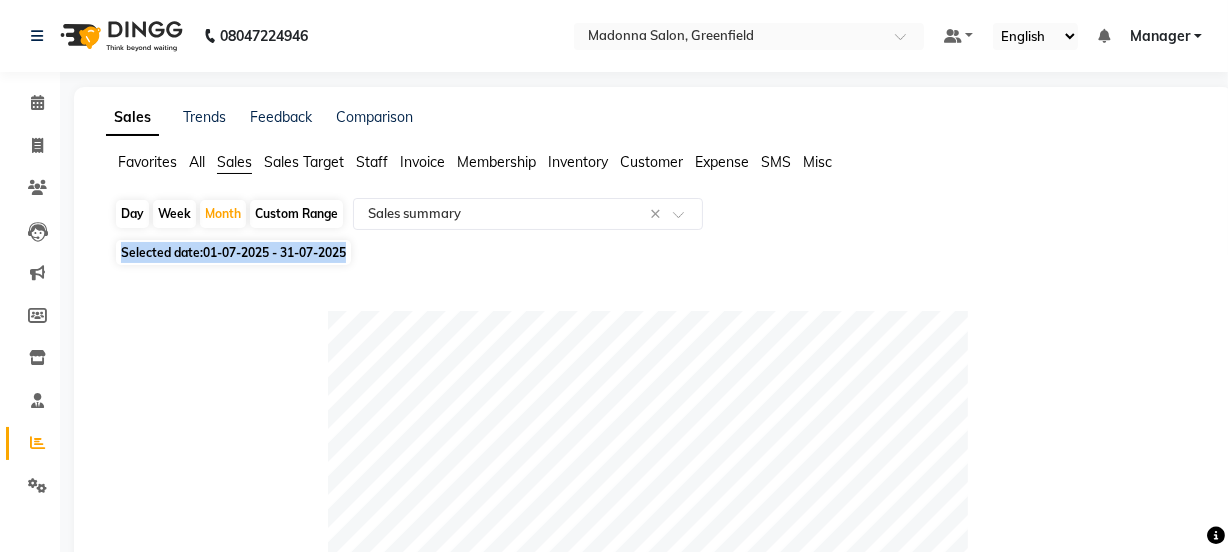 drag, startPoint x: 1240, startPoint y: 245, endPoint x: 882, endPoint y: 234, distance: 358.16895 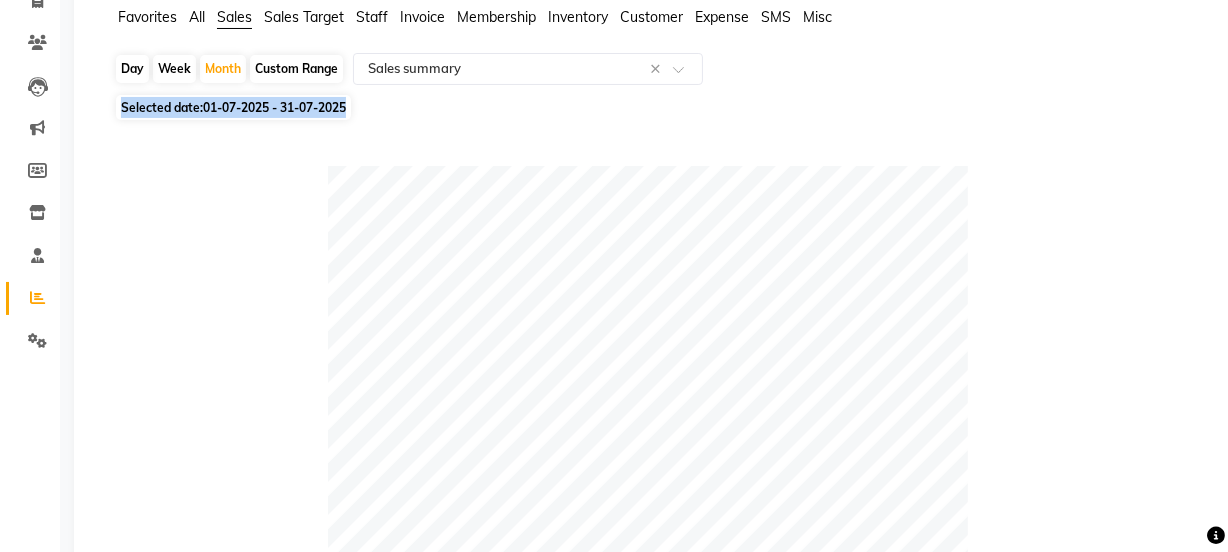 scroll, scrollTop: 0, scrollLeft: 0, axis: both 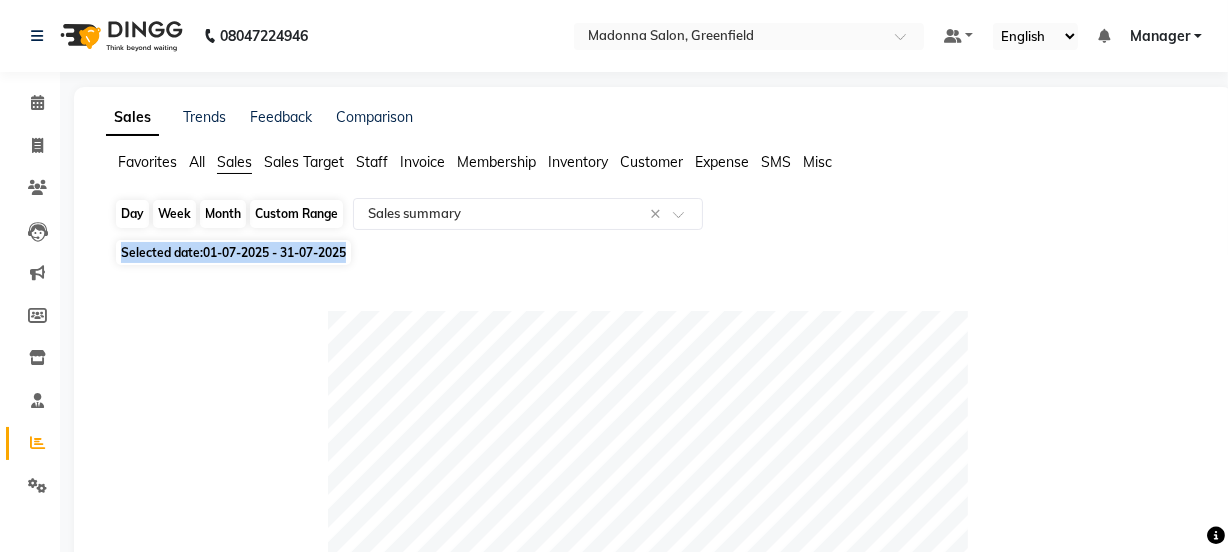 click on "Month" 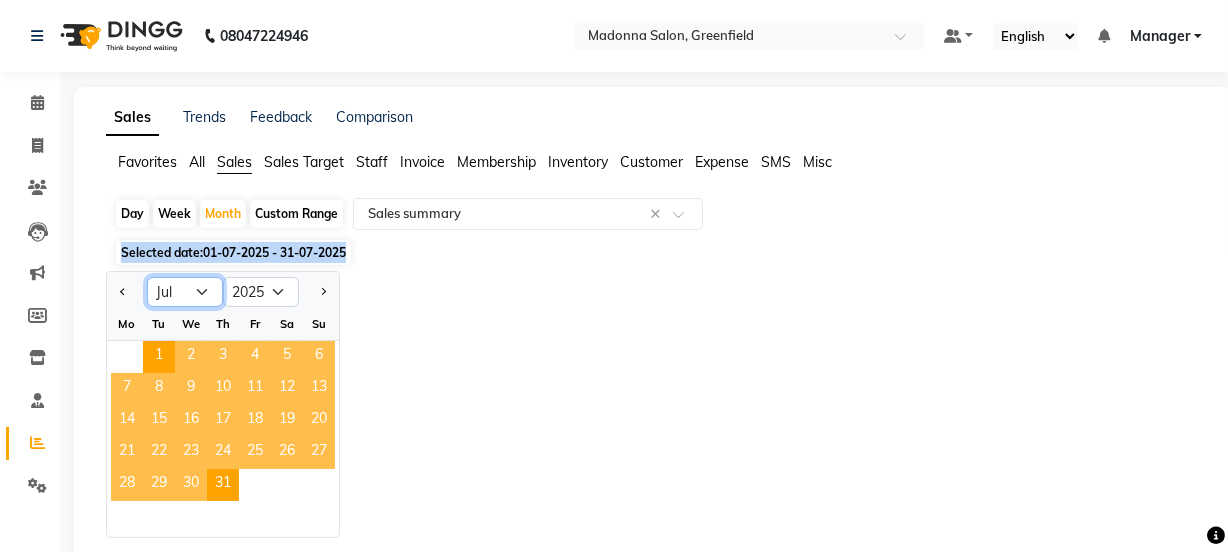 click on "Jan Feb Mar Apr May Jun Jul Aug Sep Oct Nov Dec" 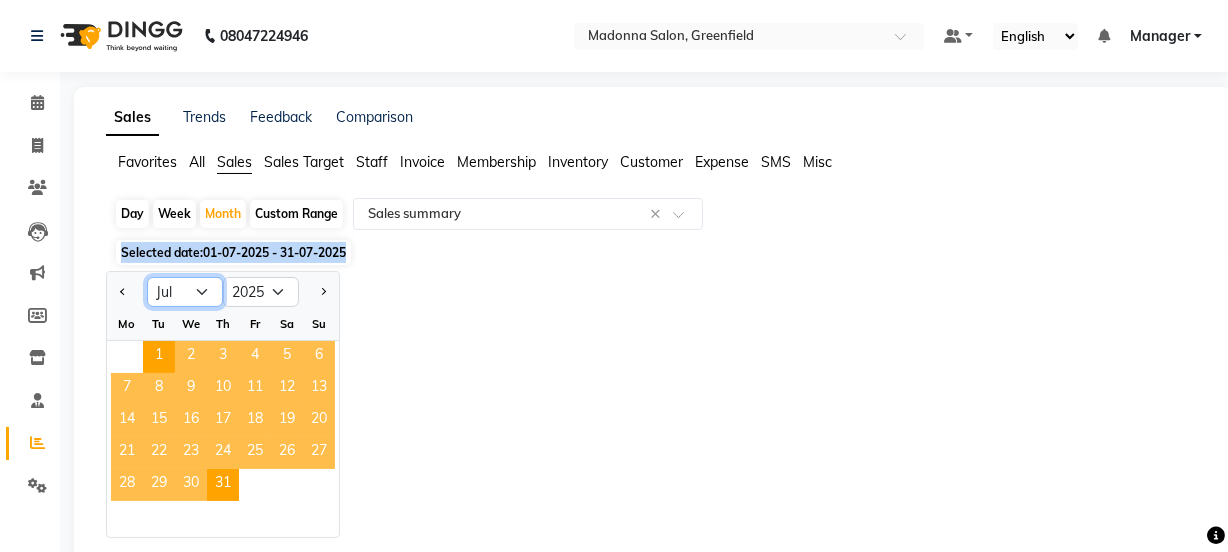 select on "6" 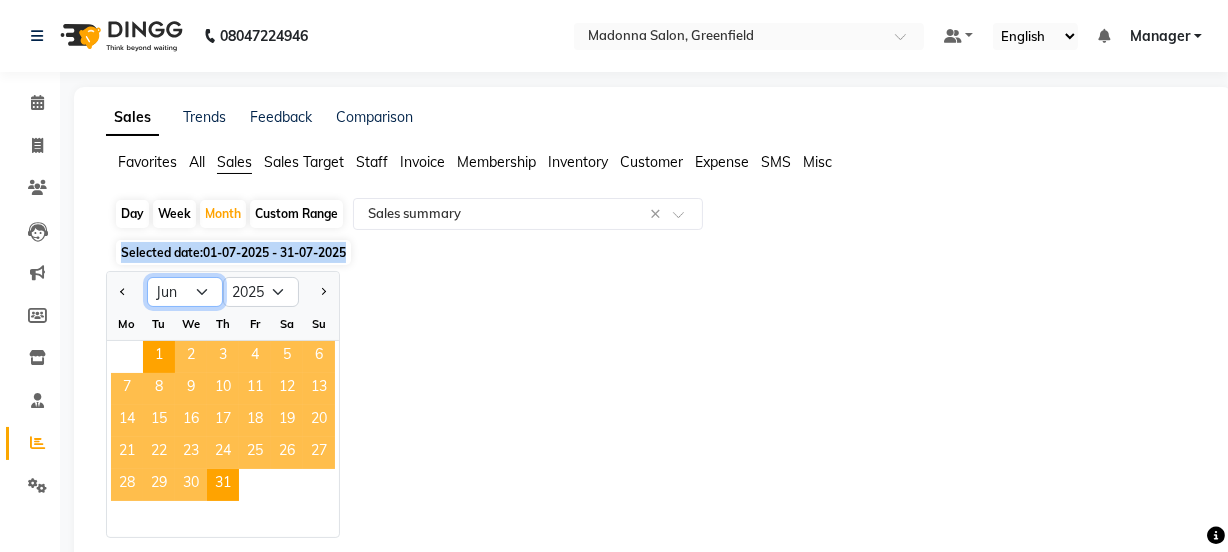 click on "Jan Feb Mar Apr May Jun Jul Aug Sep Oct Nov Dec" 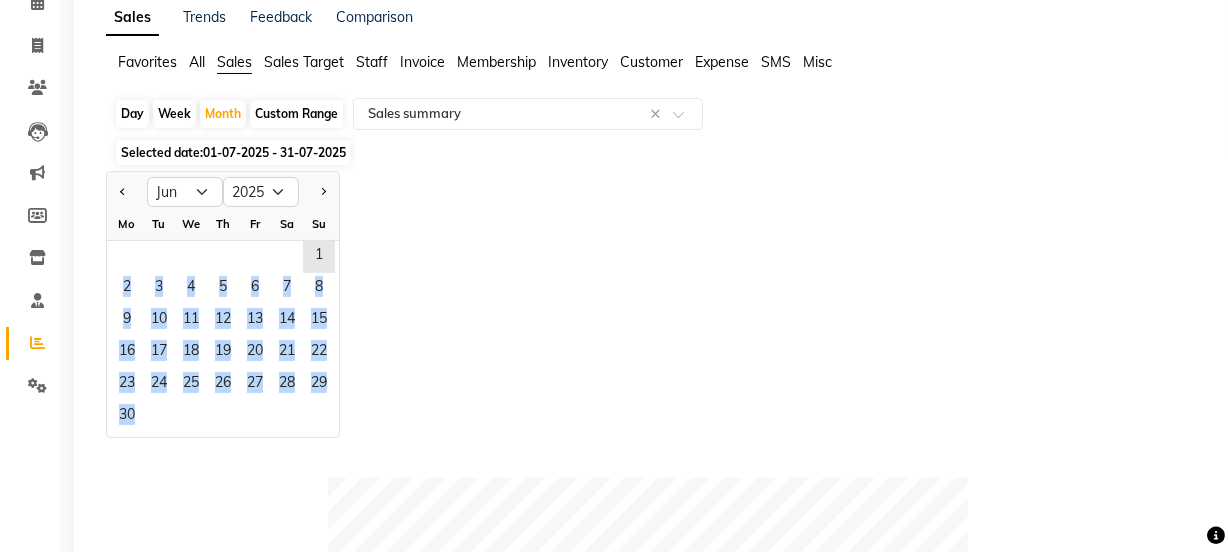 drag, startPoint x: 318, startPoint y: 344, endPoint x: 221, endPoint y: 538, distance: 216.89859 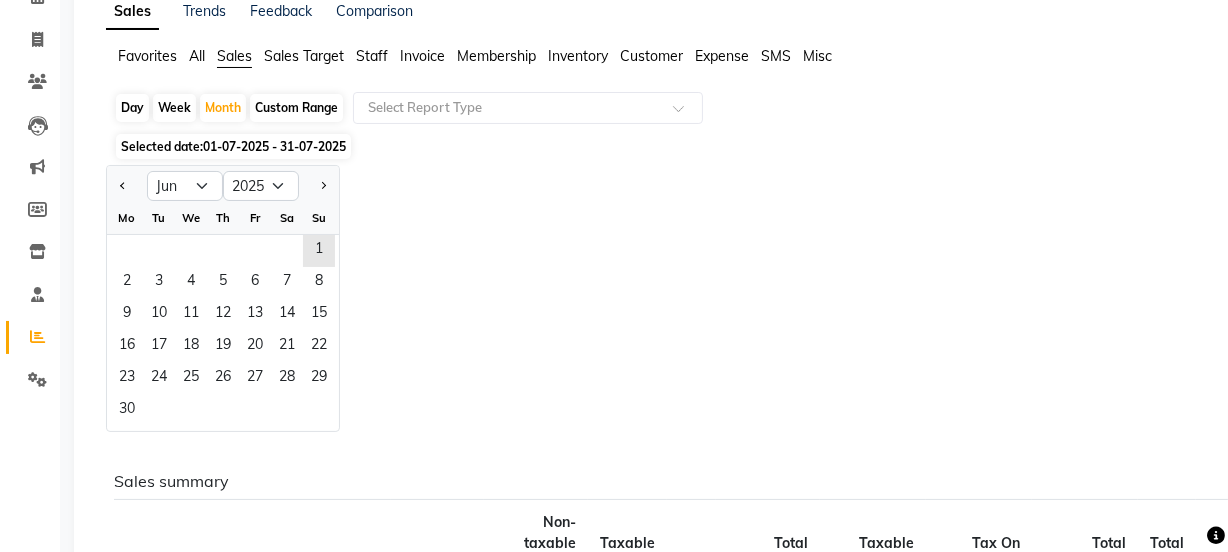drag, startPoint x: 321, startPoint y: 239, endPoint x: 158, endPoint y: 452, distance: 268.21262 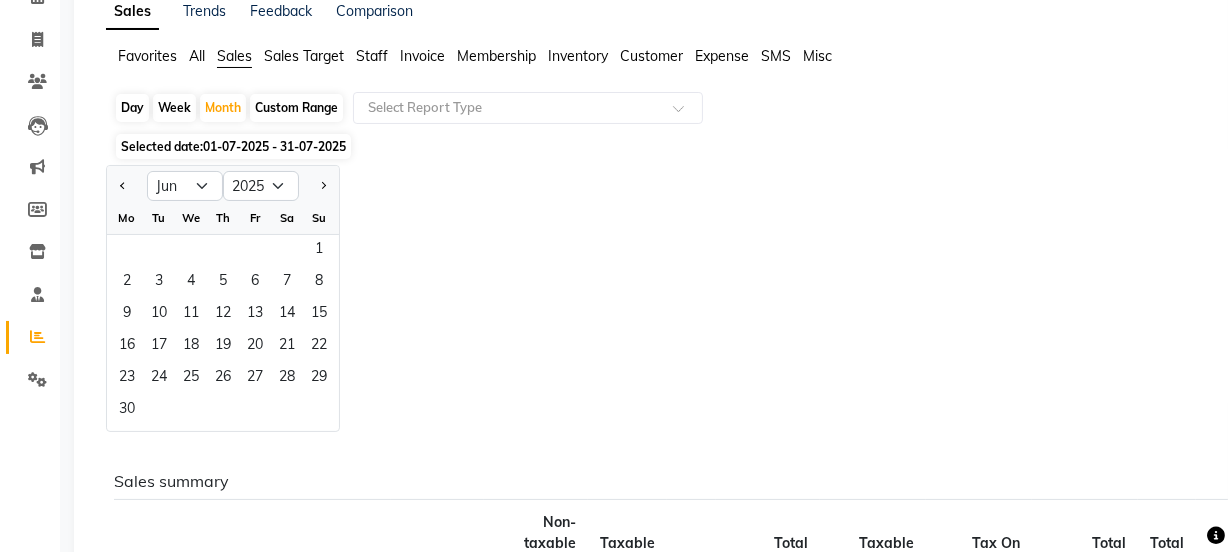 click on "Jan Feb Mar Apr May Jun Jul Aug Sep Oct Nov Dec 2015 2016 2017 2018 2019 2020 2021 2022 2023 2024 2025 2026 2027 2028 2029 2030 2031 2032 2033 2034 2035 Mo Tu We Th Fr Sa Su  1   2   3   4   5   6   7   8   9   10   11   12   13   14   15   16   17   18   19   20   21   22   23   24   25   26   27   28   29   30" 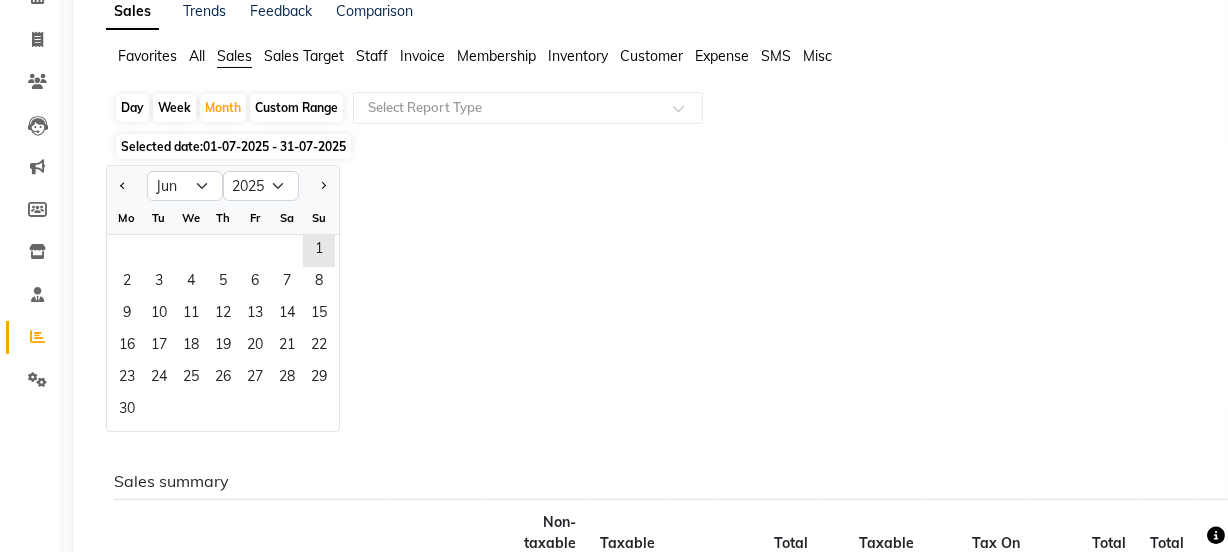 drag, startPoint x: 326, startPoint y: 242, endPoint x: 211, endPoint y: 415, distance: 207.73541 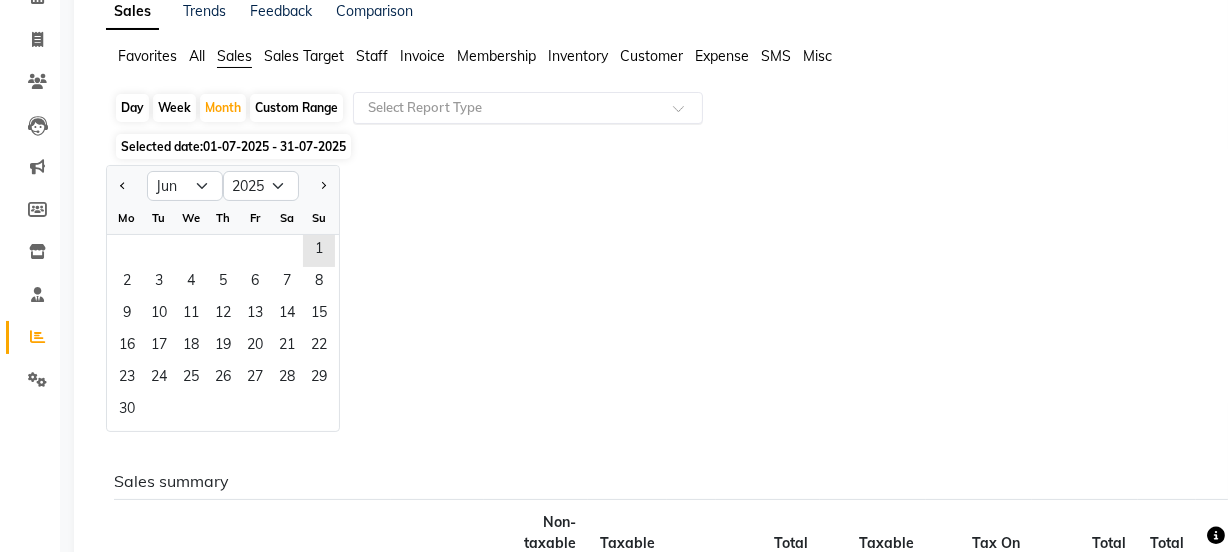 click 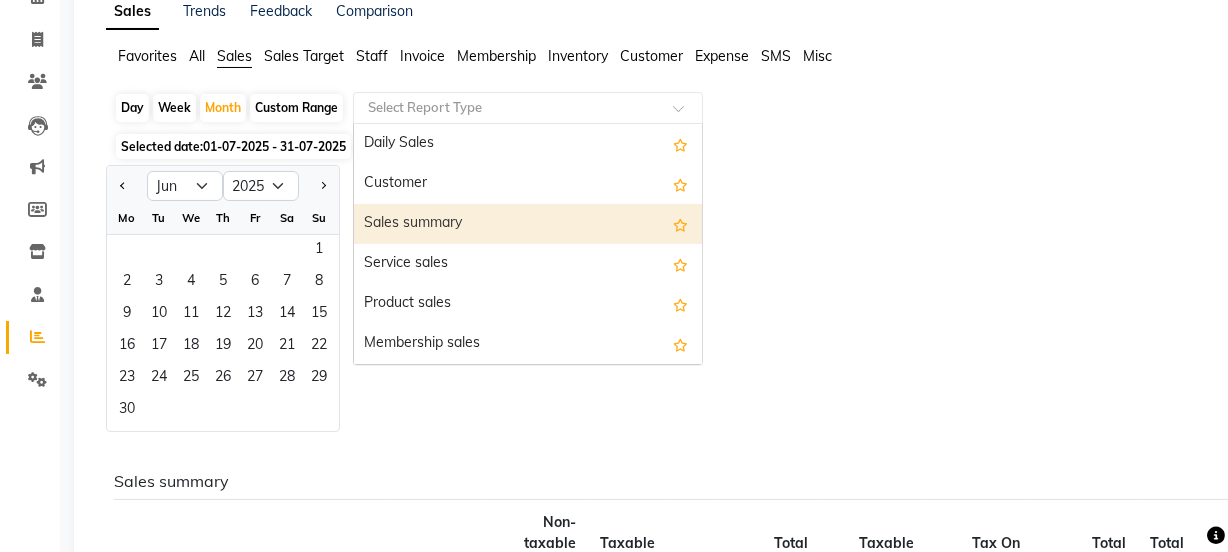 click on "Sales summary" at bounding box center (528, 224) 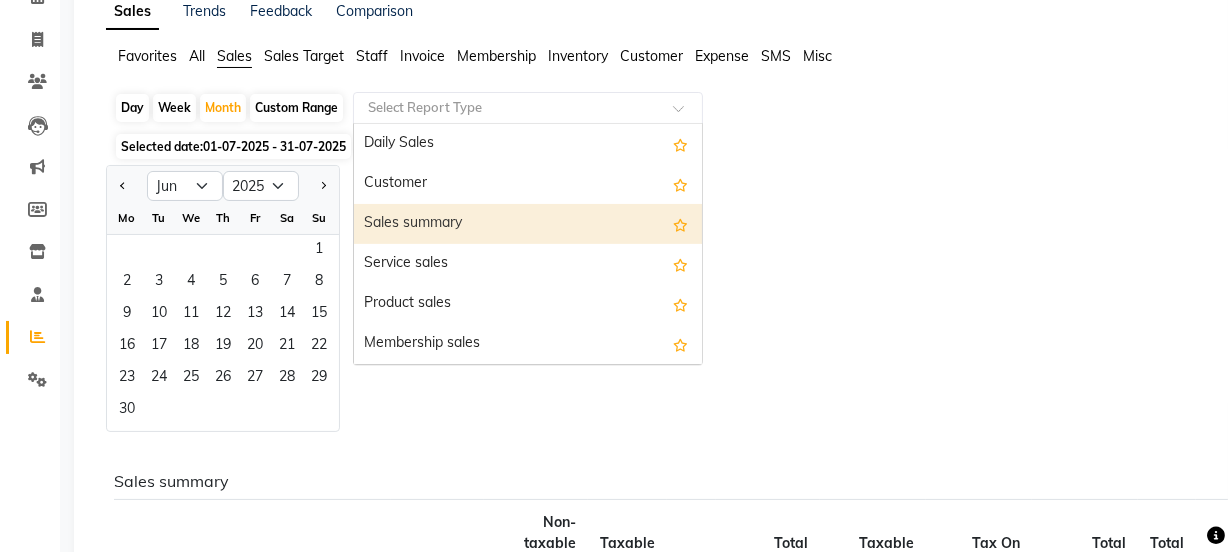select on "csv" 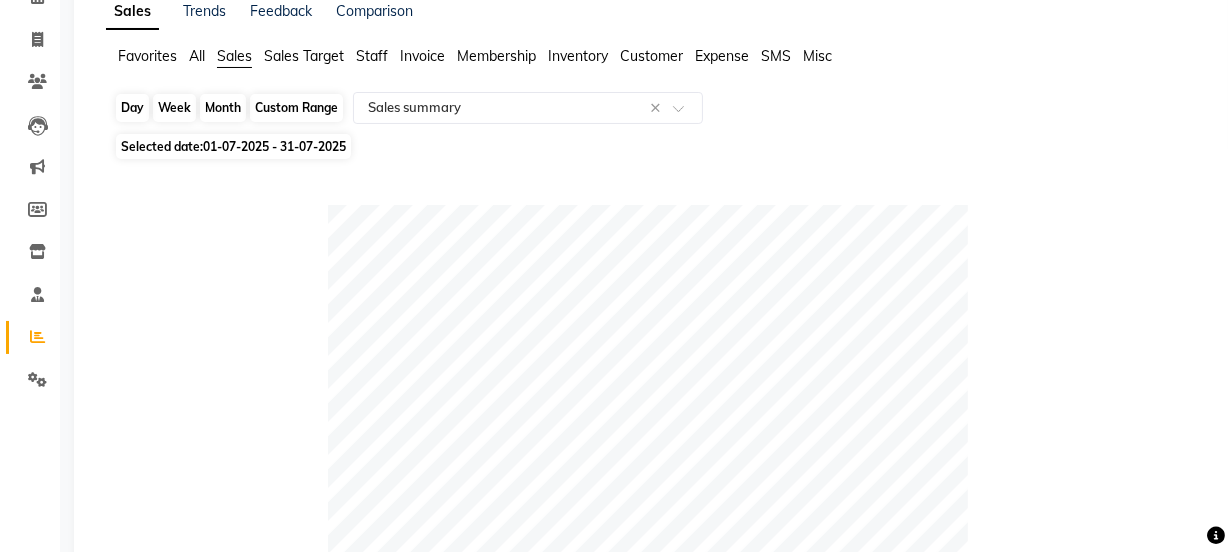 click on "Month" 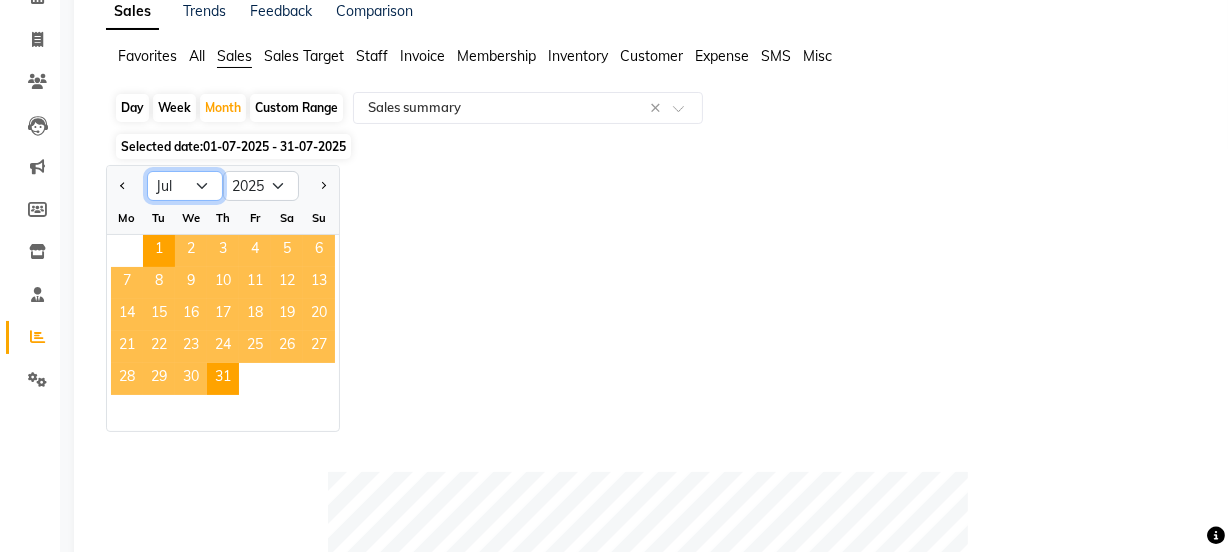 click on "Jan Feb Mar Apr May Jun Jul Aug Sep Oct Nov Dec" 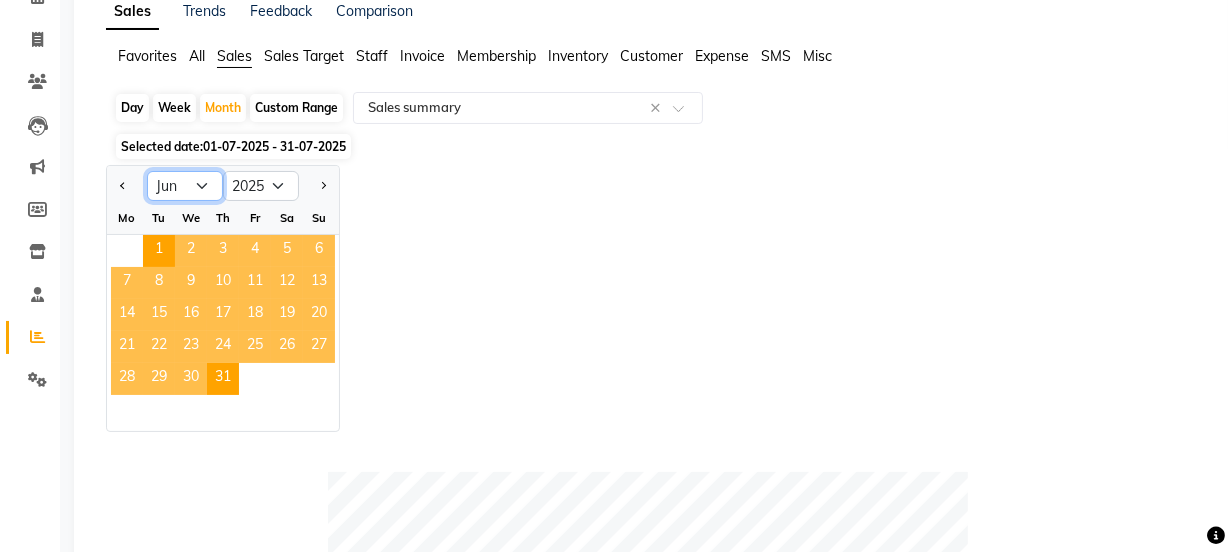 click on "Jan Feb Mar Apr May Jun Jul Aug Sep Oct Nov Dec" 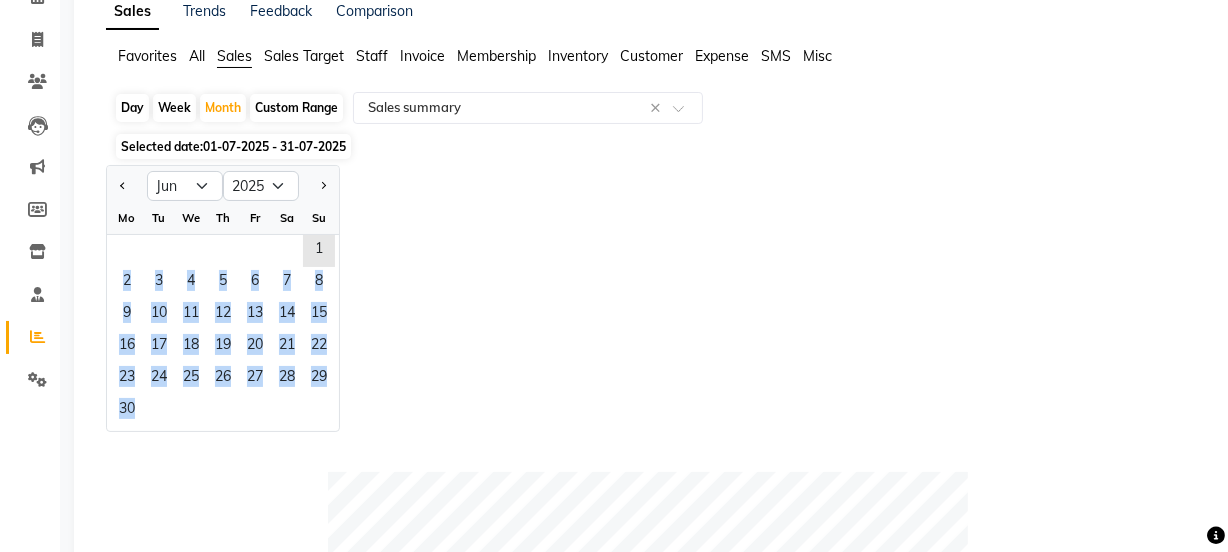 drag, startPoint x: 318, startPoint y: 242, endPoint x: 257, endPoint y: 419, distance: 187.21645 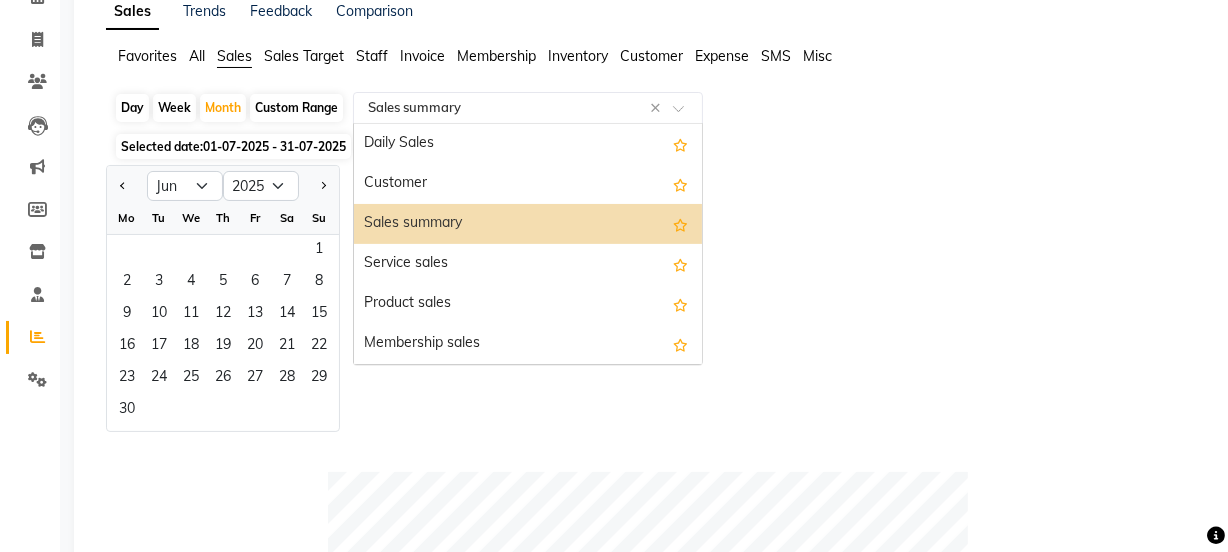 click on "Select Report Type × Sales summary ×" 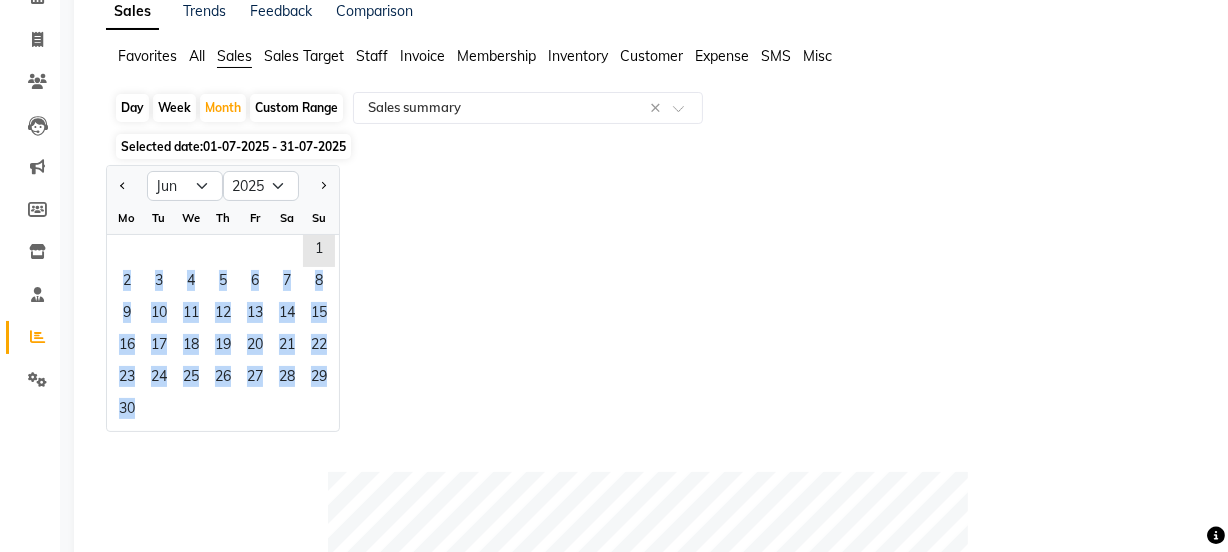 drag, startPoint x: 315, startPoint y: 242, endPoint x: 314, endPoint y: 403, distance: 161.00311 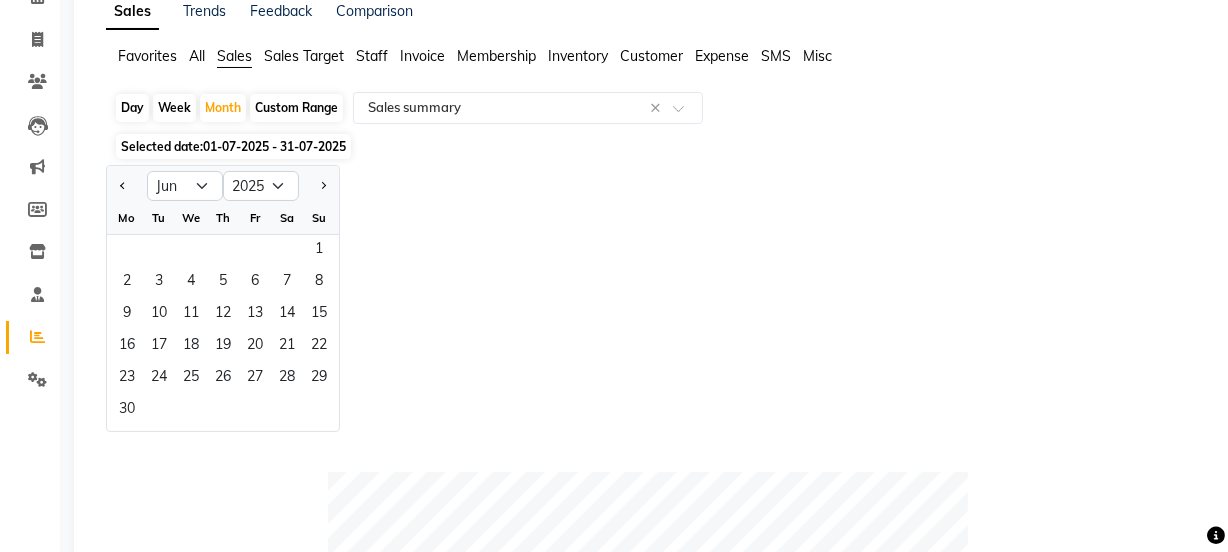 click on "Custom Range" 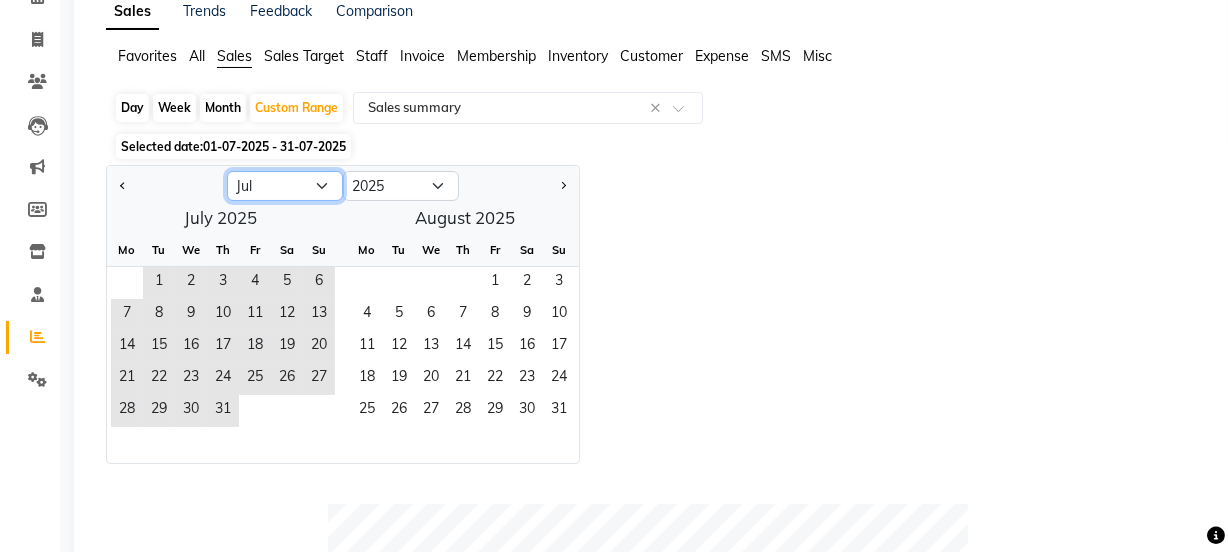 click on "Jan Feb Mar Apr May Jun Jul Aug Sep Oct Nov Dec" 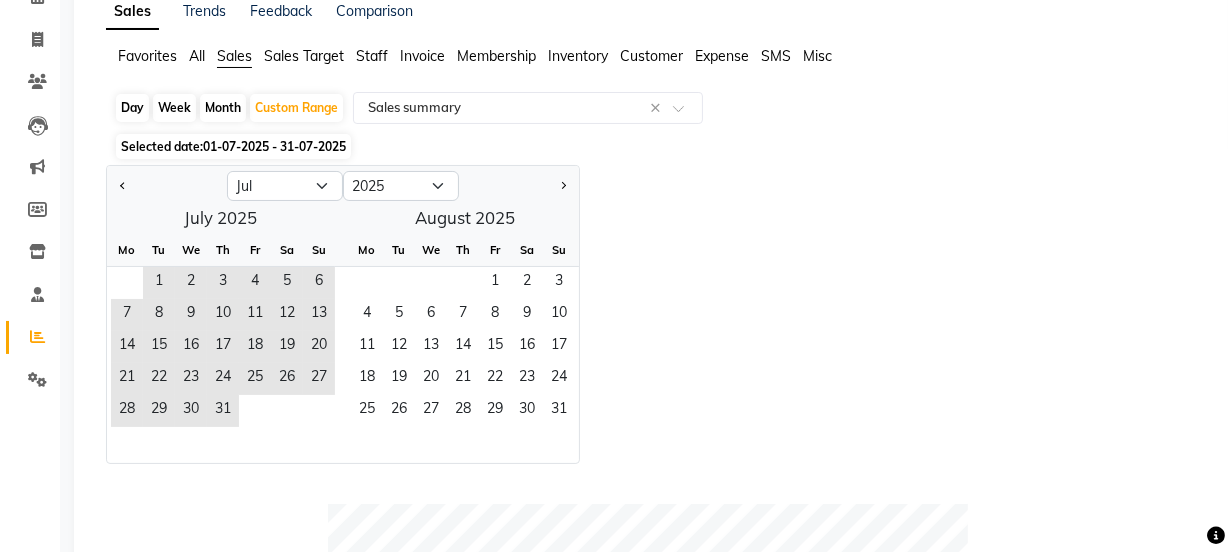 drag, startPoint x: 340, startPoint y: 169, endPoint x: 327, endPoint y: 205, distance: 38.27532 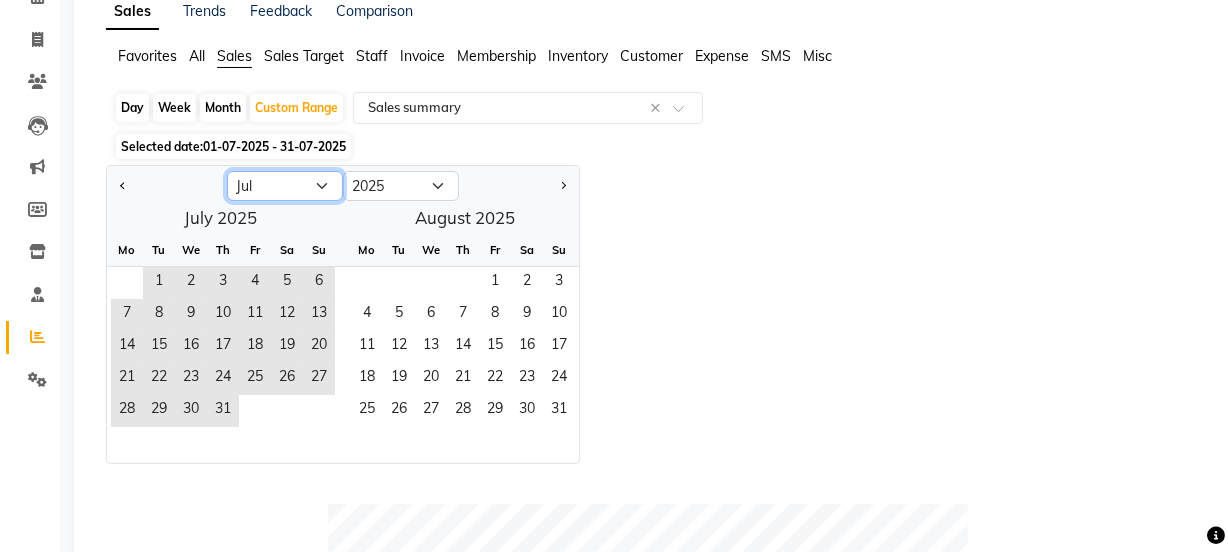 click on "Jan Feb Mar Apr May Jun Jul Aug Sep Oct Nov Dec" 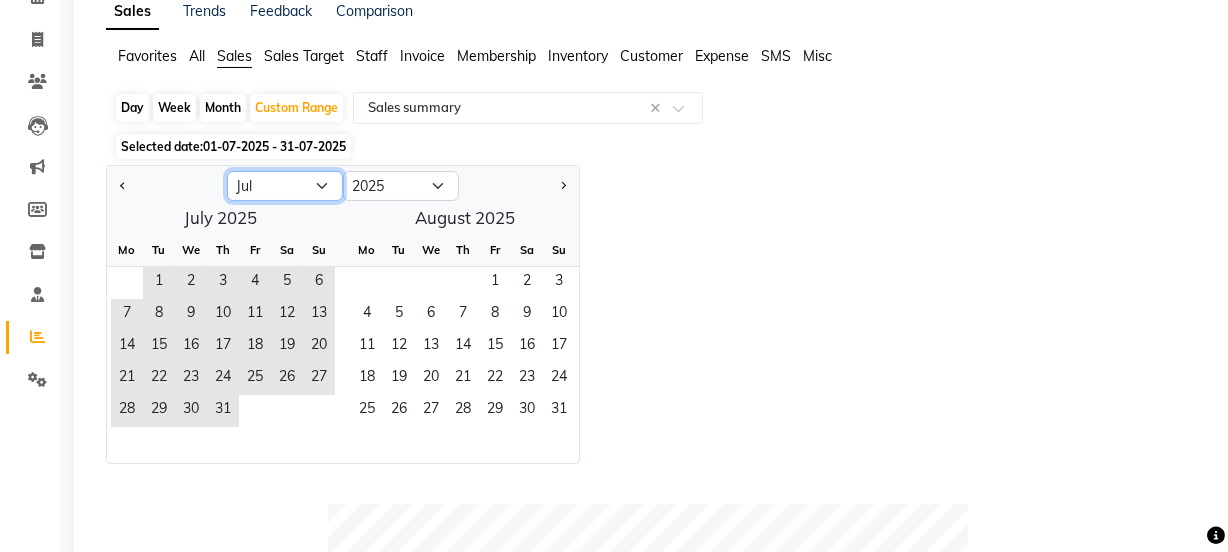 select on "6" 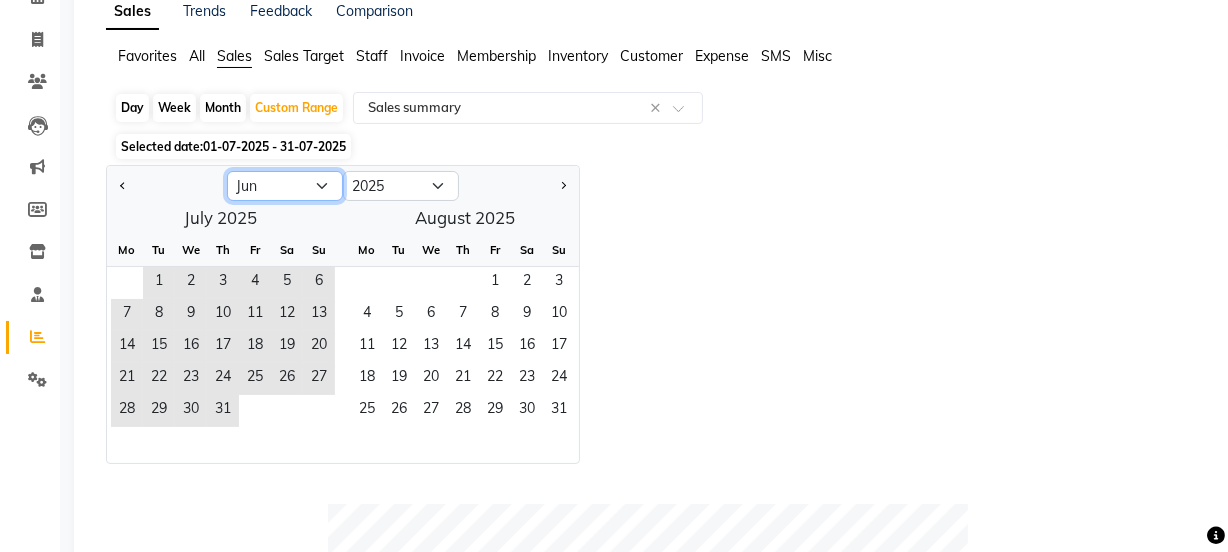 click on "Jan Feb Mar Apr May Jun Jul Aug Sep Oct Nov Dec" 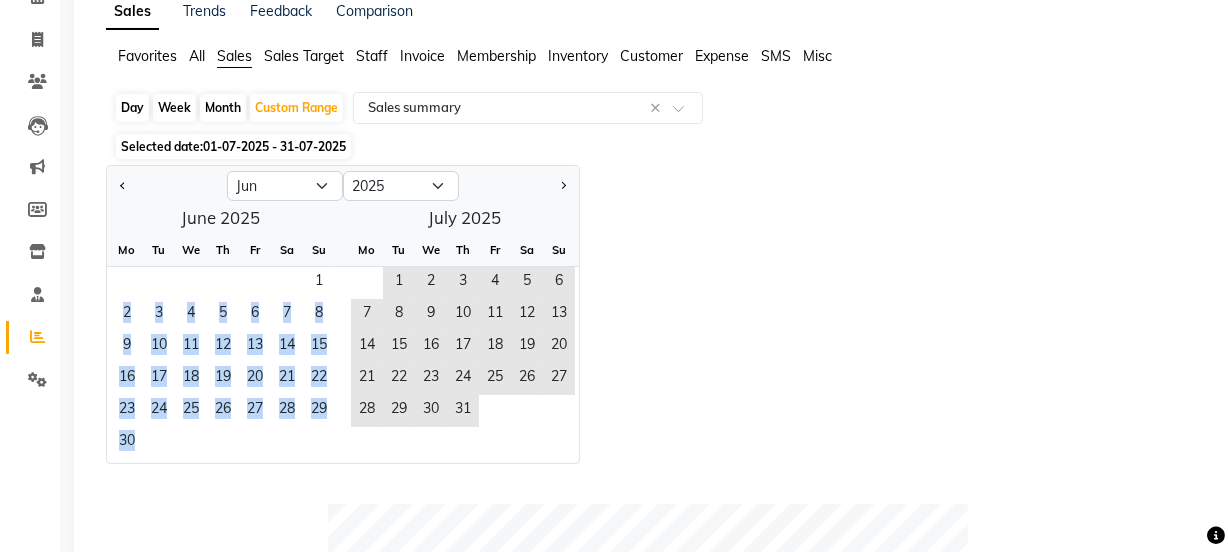drag, startPoint x: 306, startPoint y: 284, endPoint x: 287, endPoint y: 438, distance: 155.16765 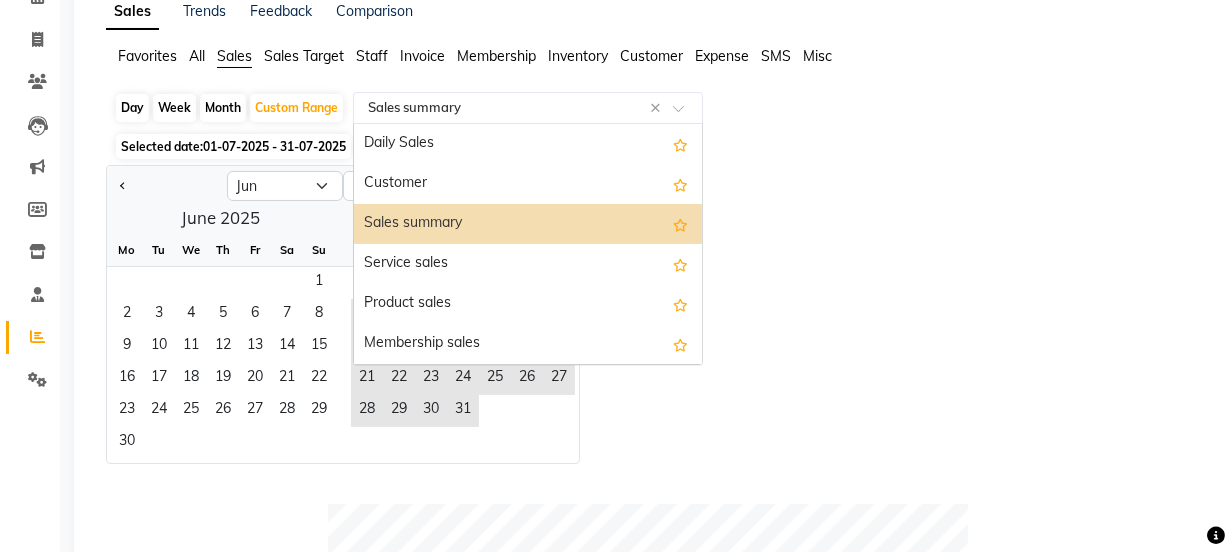 click on "Select Report Type × Sales summary ×" 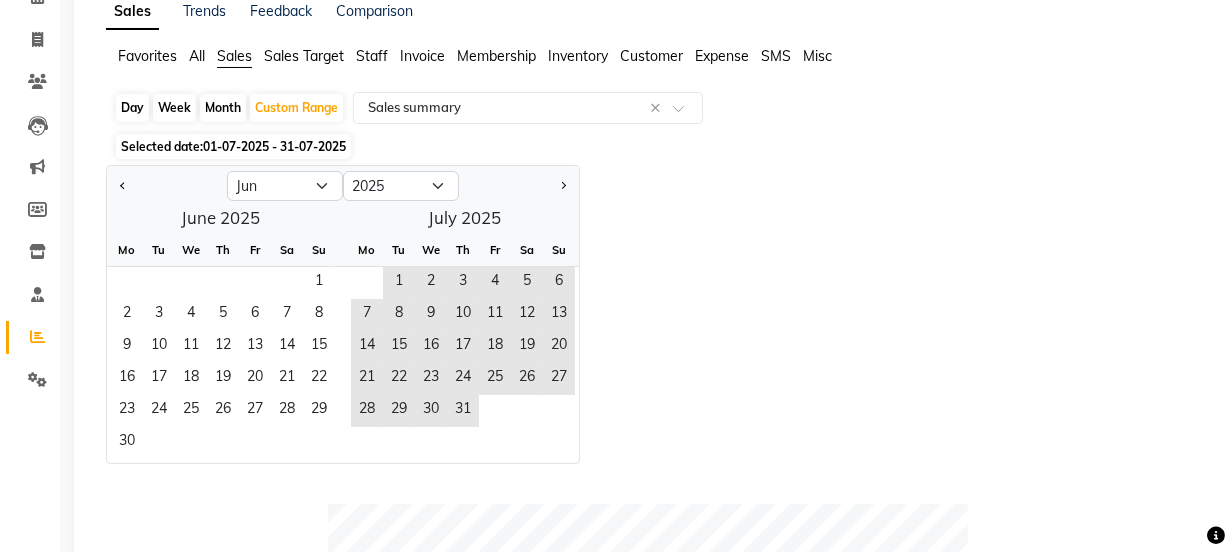 click on "Month" 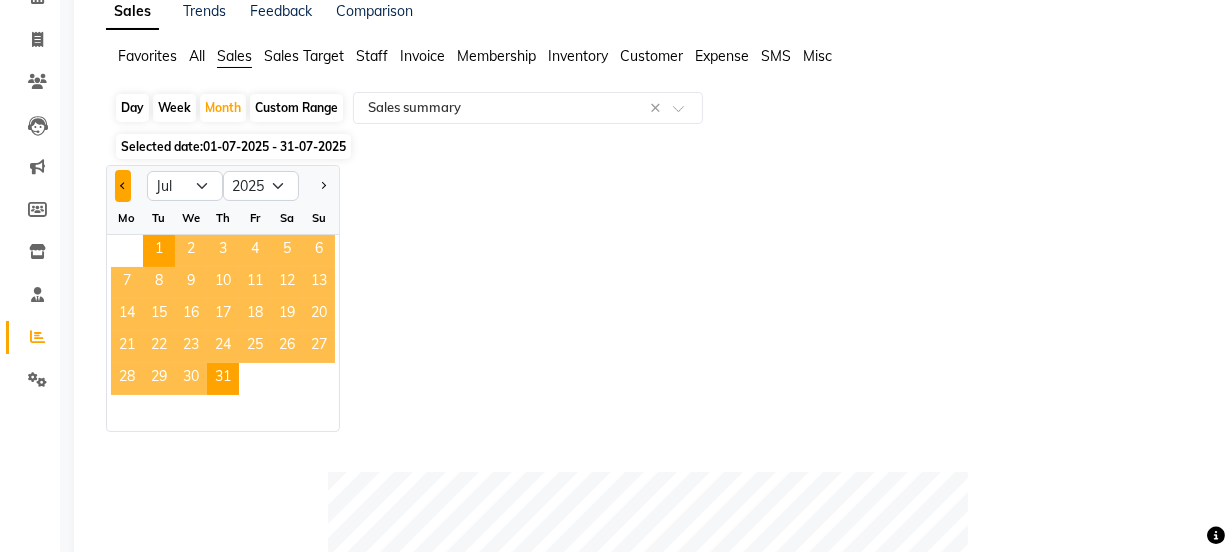 click 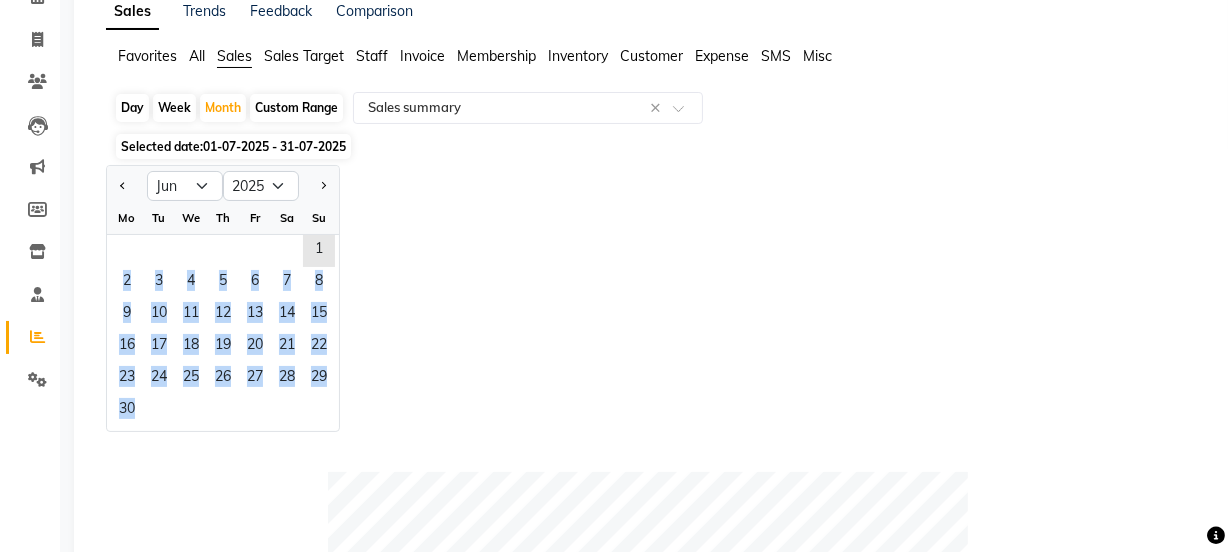 drag, startPoint x: 317, startPoint y: 249, endPoint x: 297, endPoint y: 440, distance: 192.04427 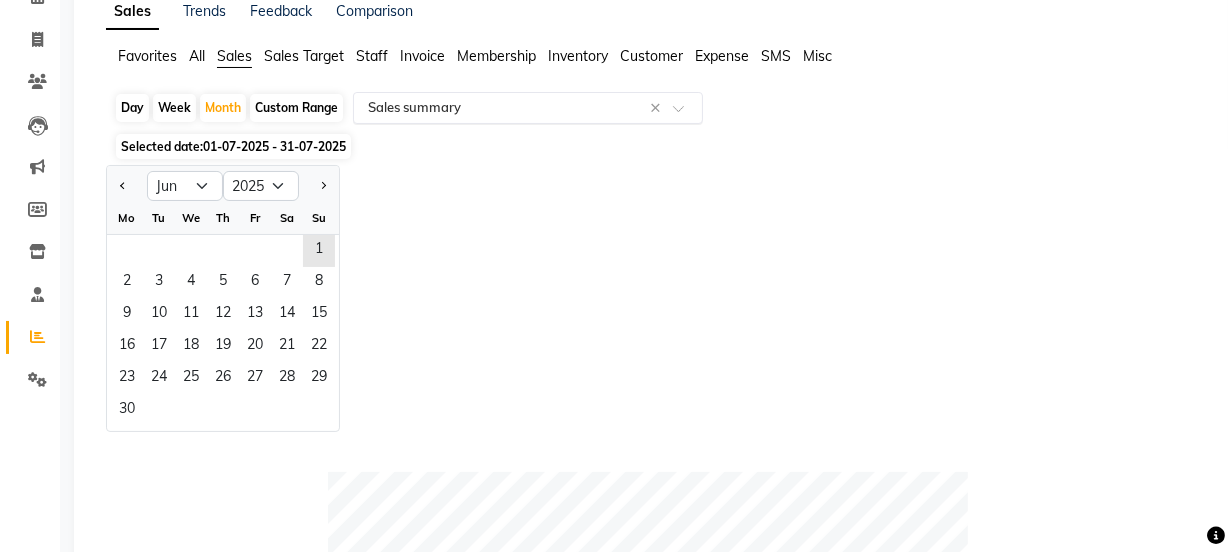 click on "Select Report Type × Sales summary ×" 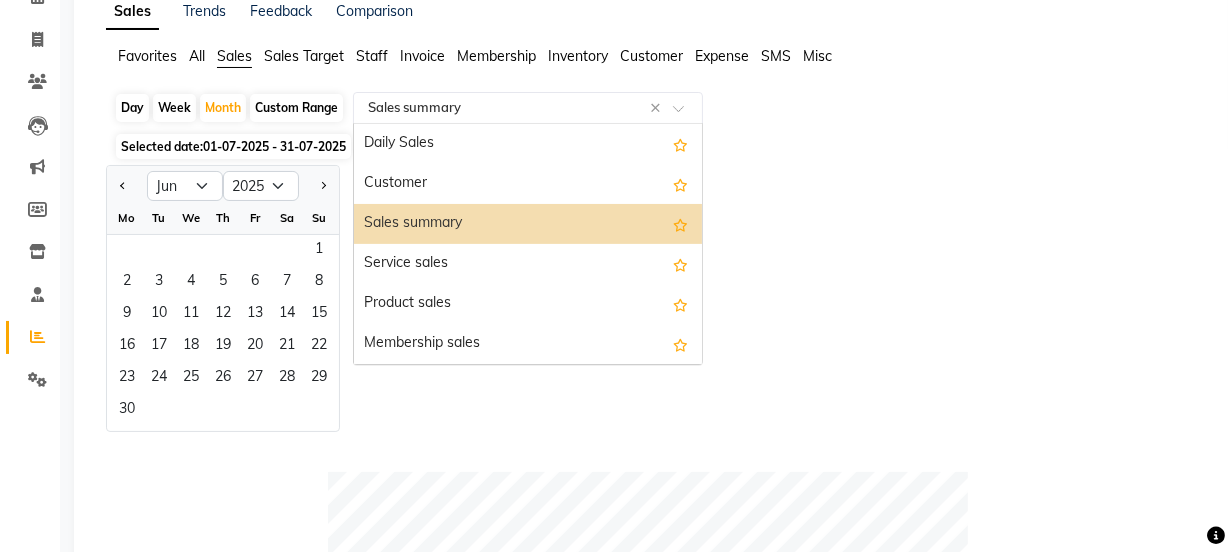 click on "Sales summary" at bounding box center [528, 224] 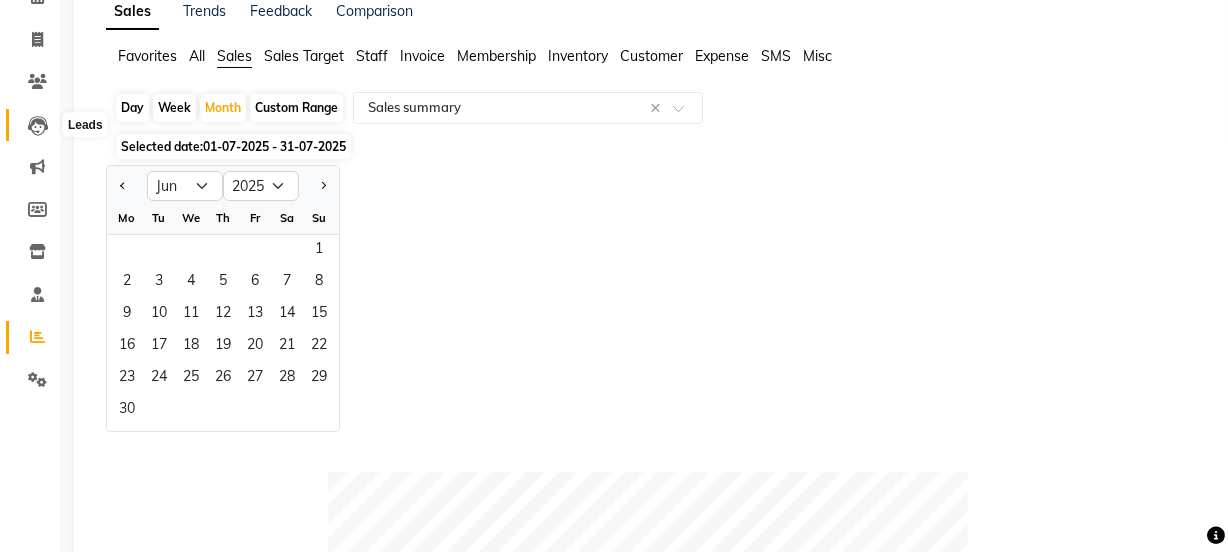 click 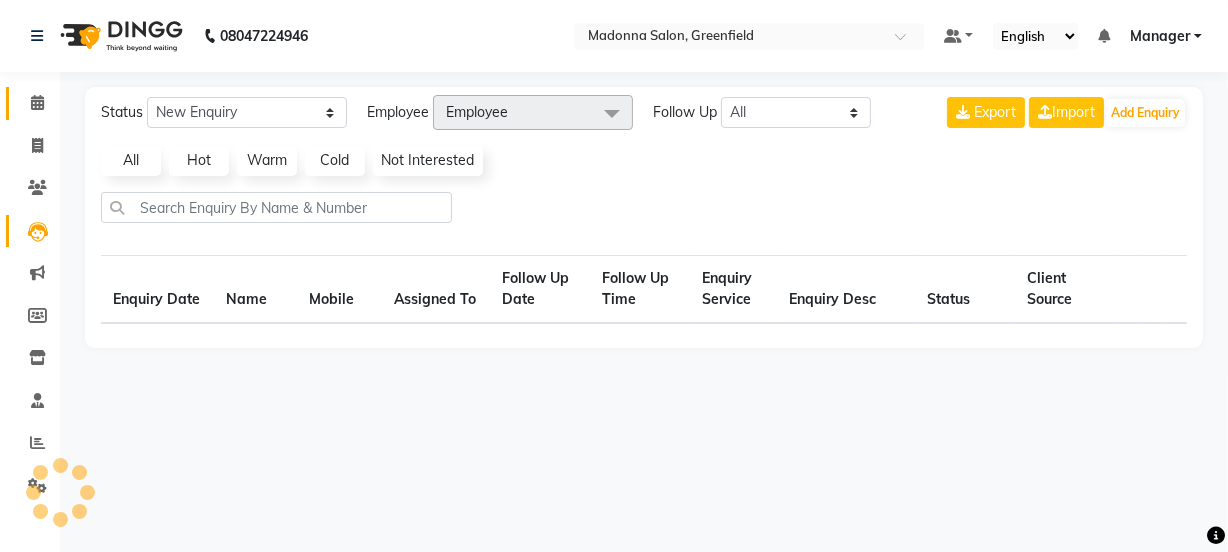 scroll, scrollTop: 0, scrollLeft: 0, axis: both 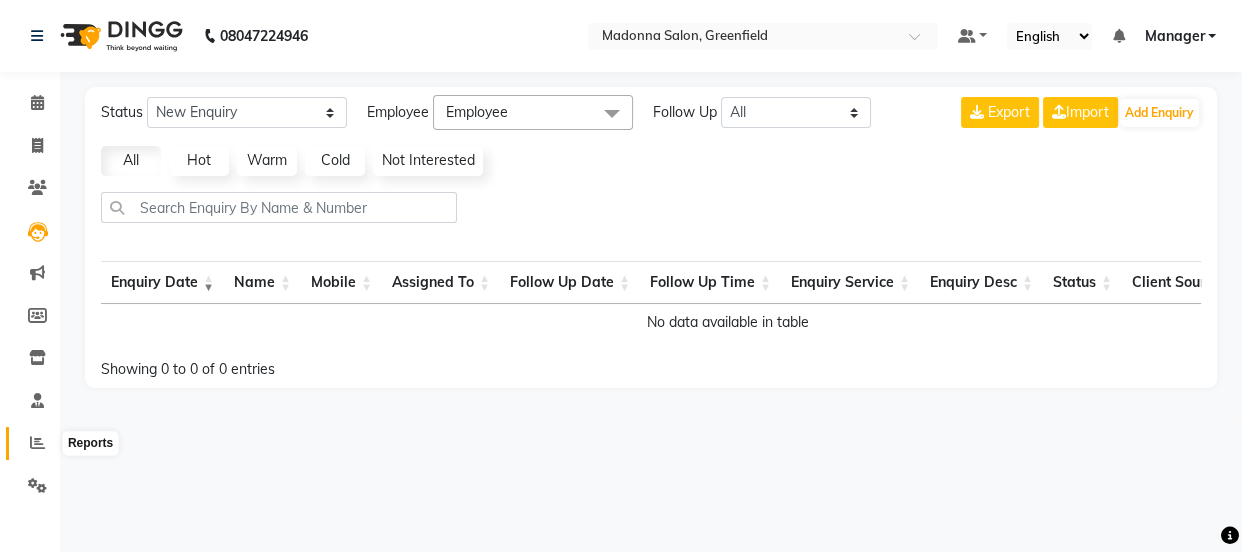 click 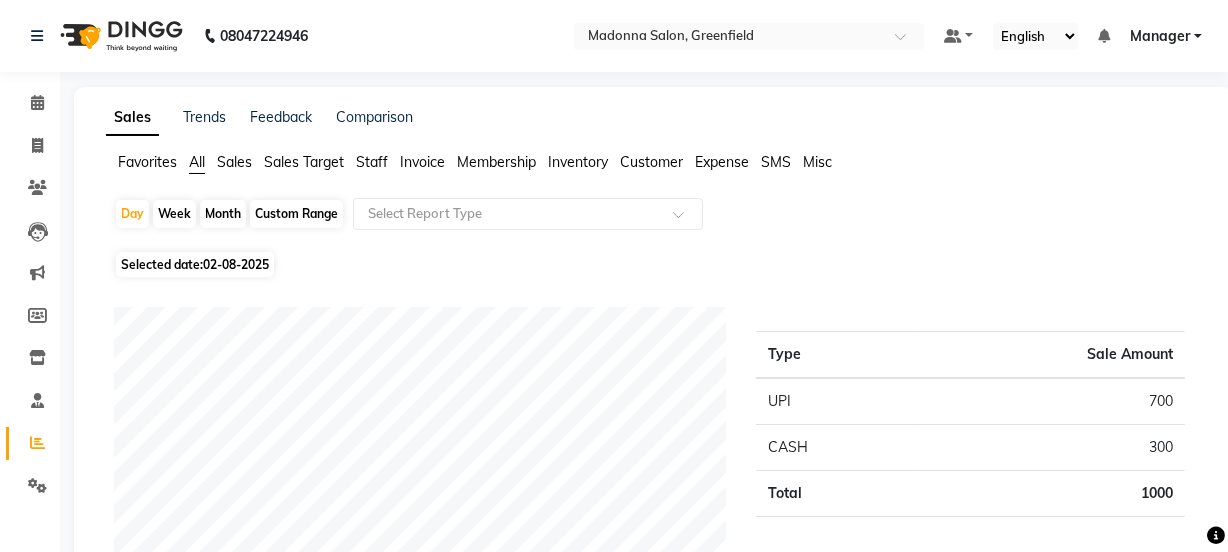 click on "Sales" 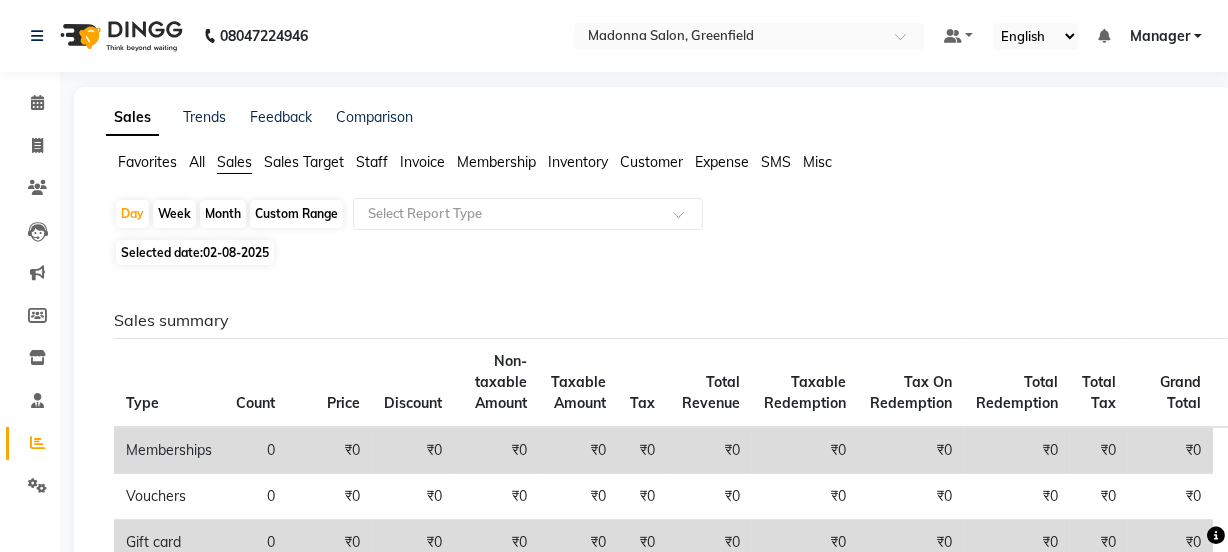 click on "Month" 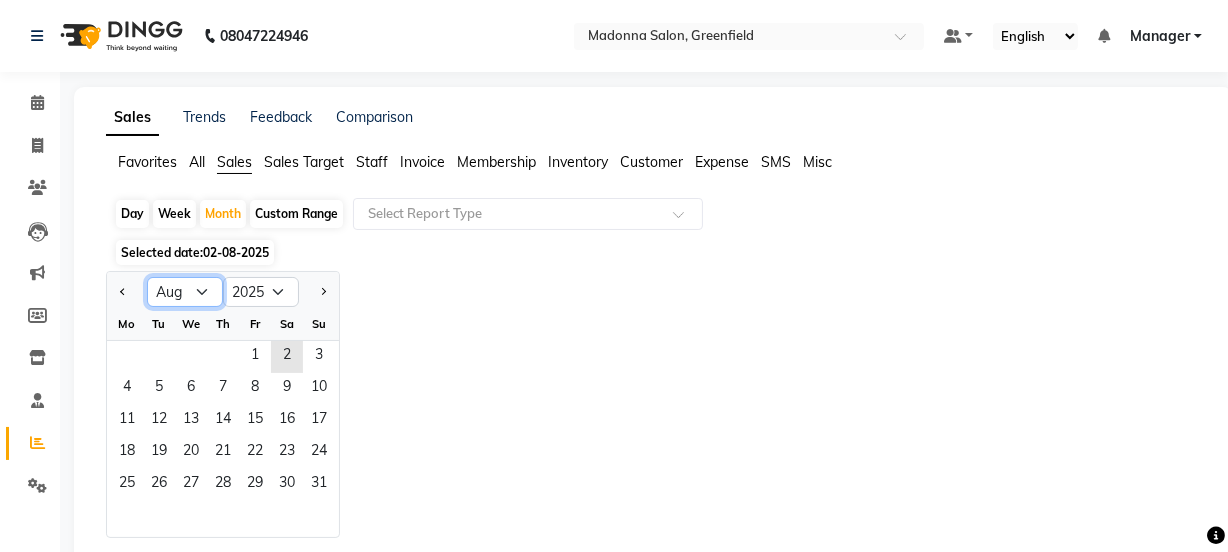 click on "Jan Feb Mar Apr May Jun Jul Aug Sep Oct Nov Dec" 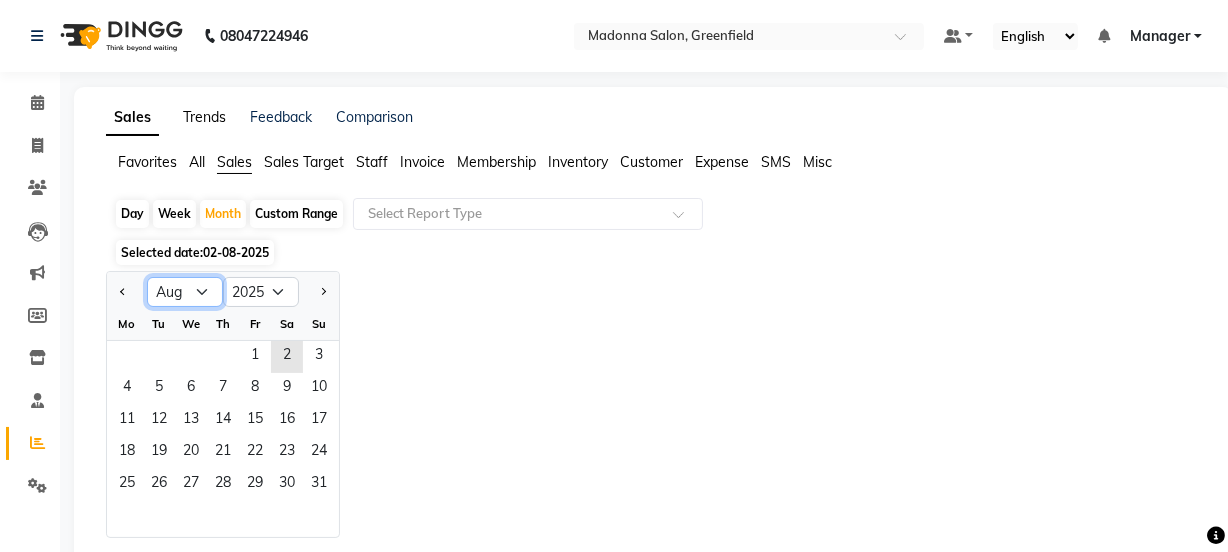 select on "6" 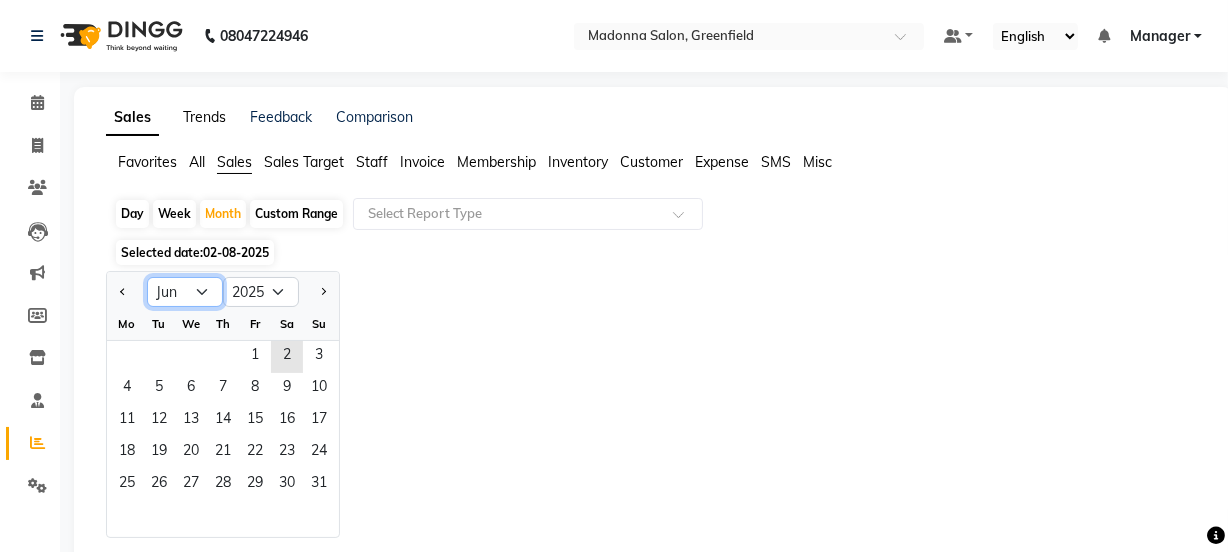 click on "Jan Feb Mar Apr May Jun Jul Aug Sep Oct Nov Dec" 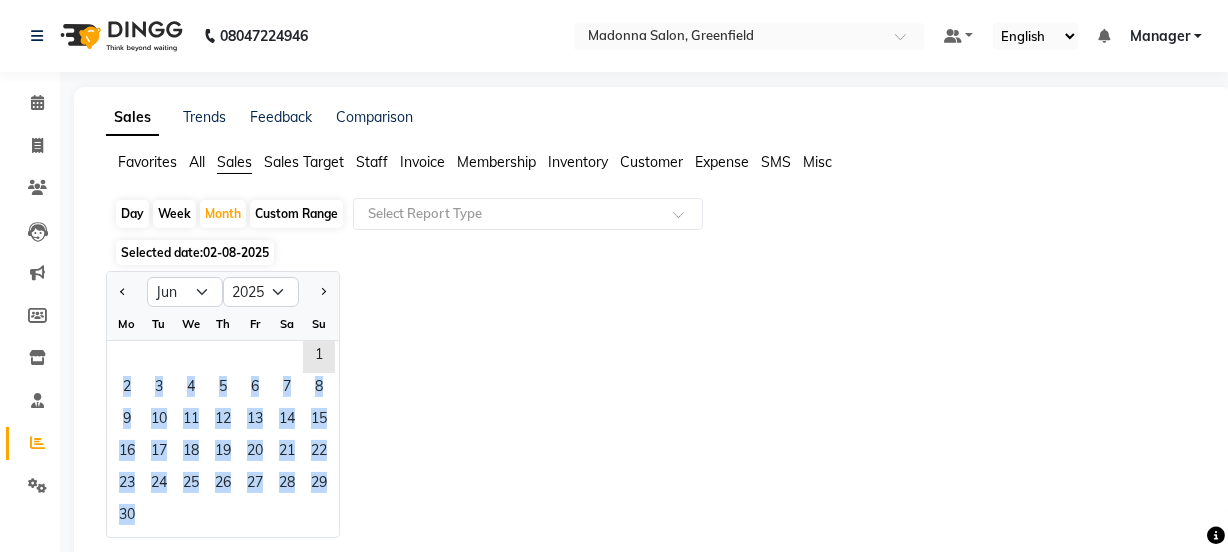 drag, startPoint x: 309, startPoint y: 351, endPoint x: 316, endPoint y: 522, distance: 171.14322 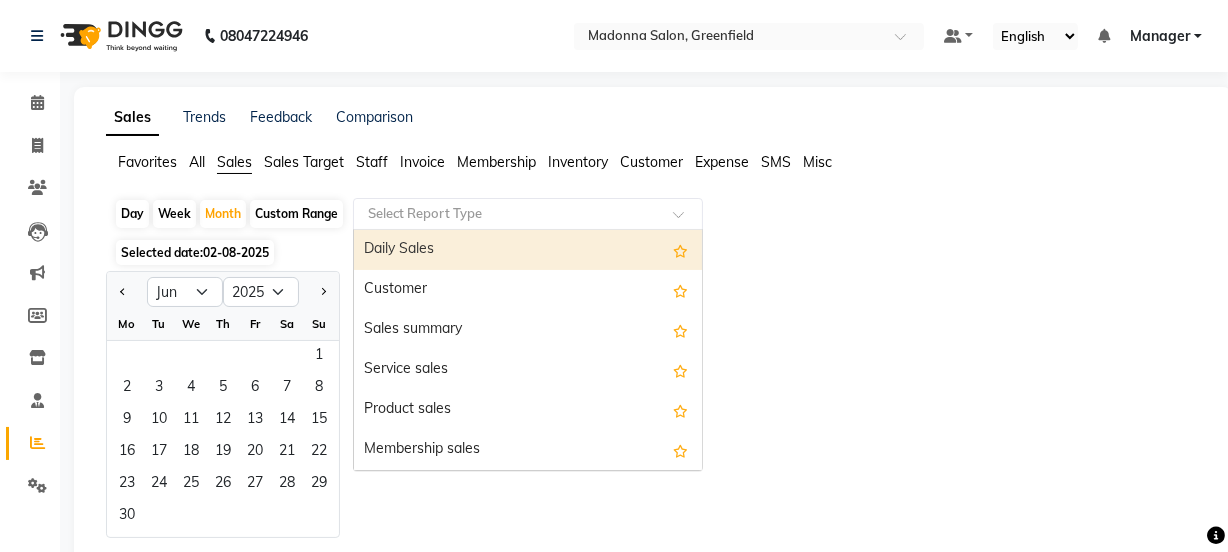 click 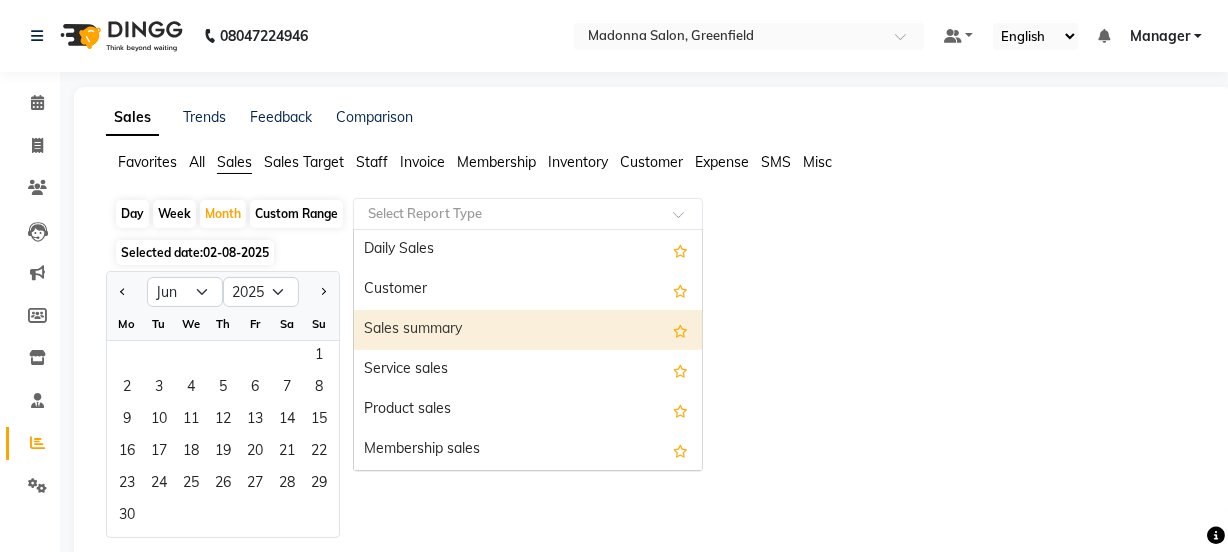 click on "Sales summary" at bounding box center (528, 330) 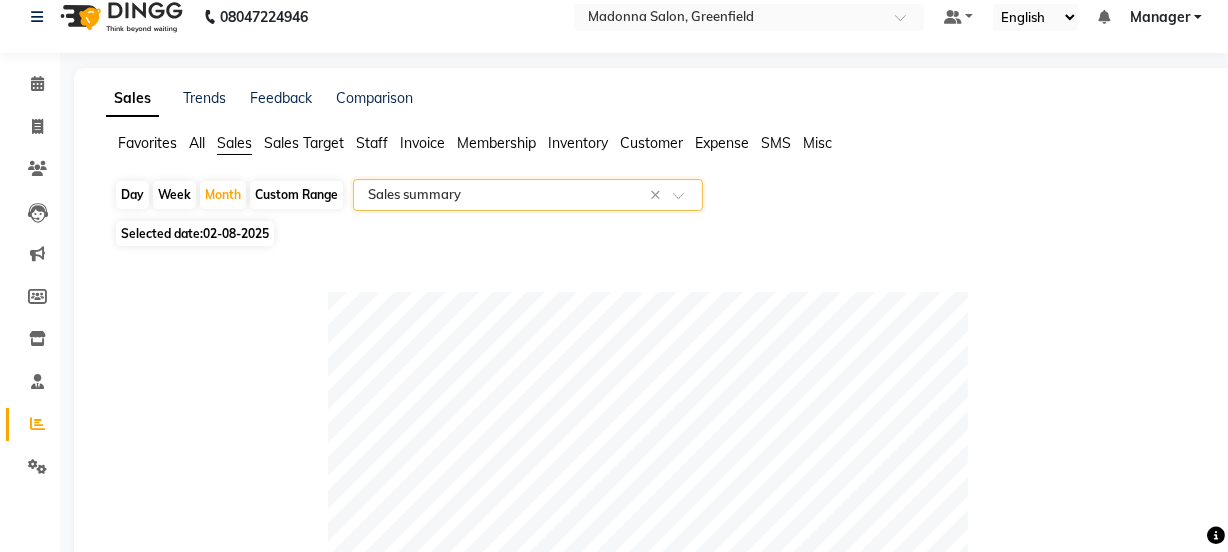scroll, scrollTop: 0, scrollLeft: 0, axis: both 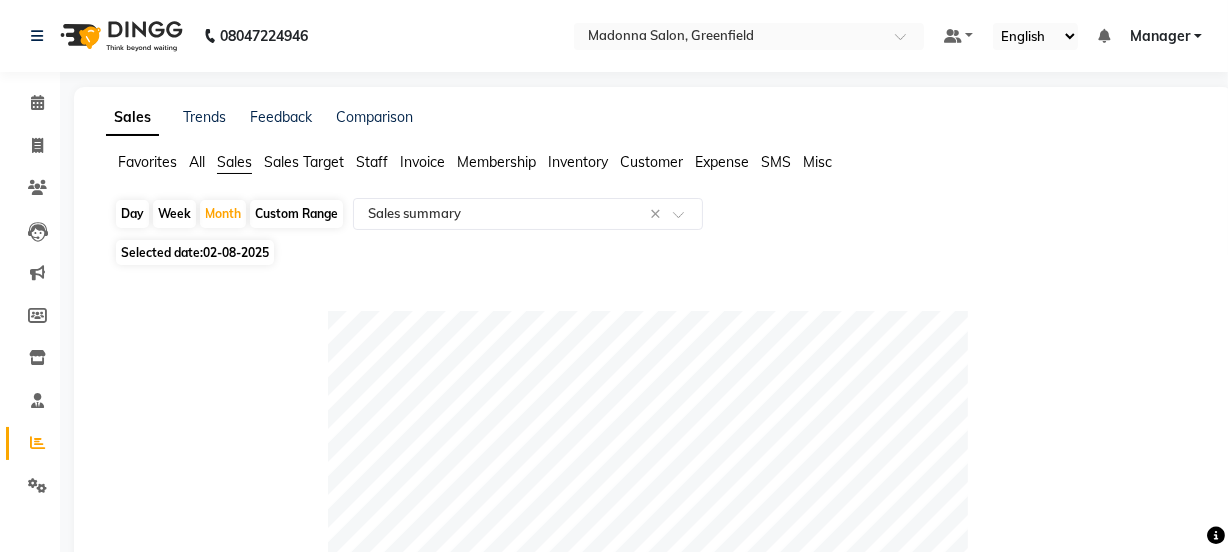 click on "02-08-2025" 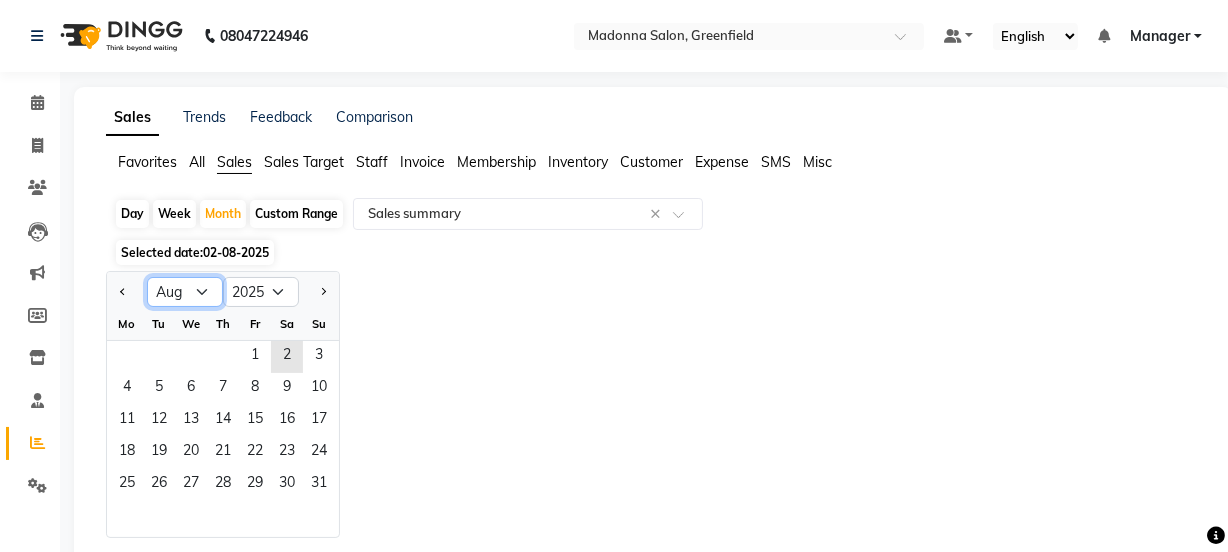 click on "Jan Feb Mar Apr May Jun Jul Aug Sep Oct Nov Dec" 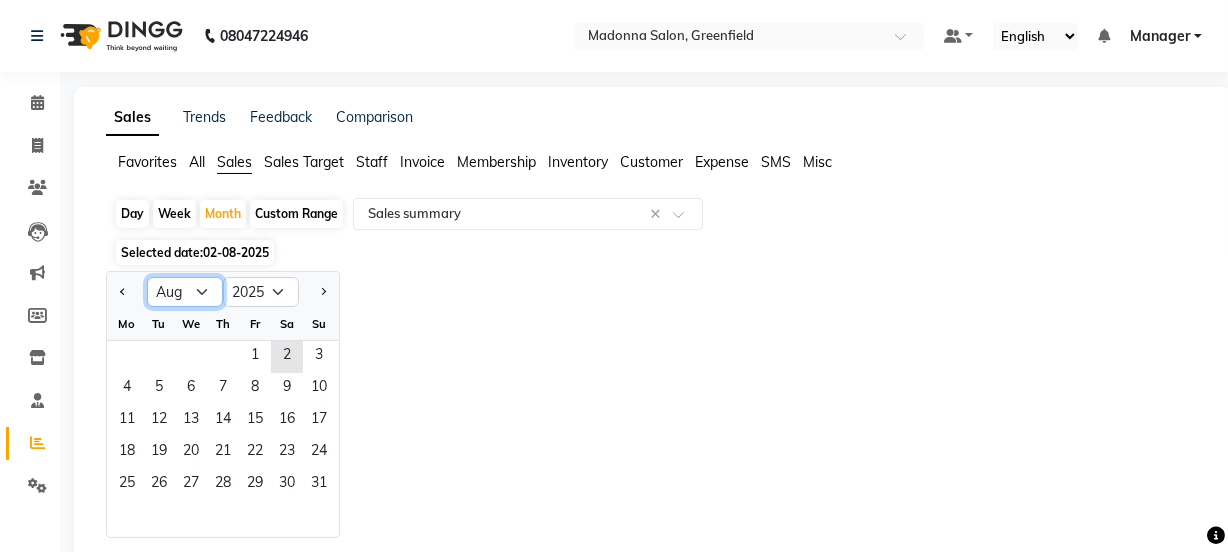 select on "6" 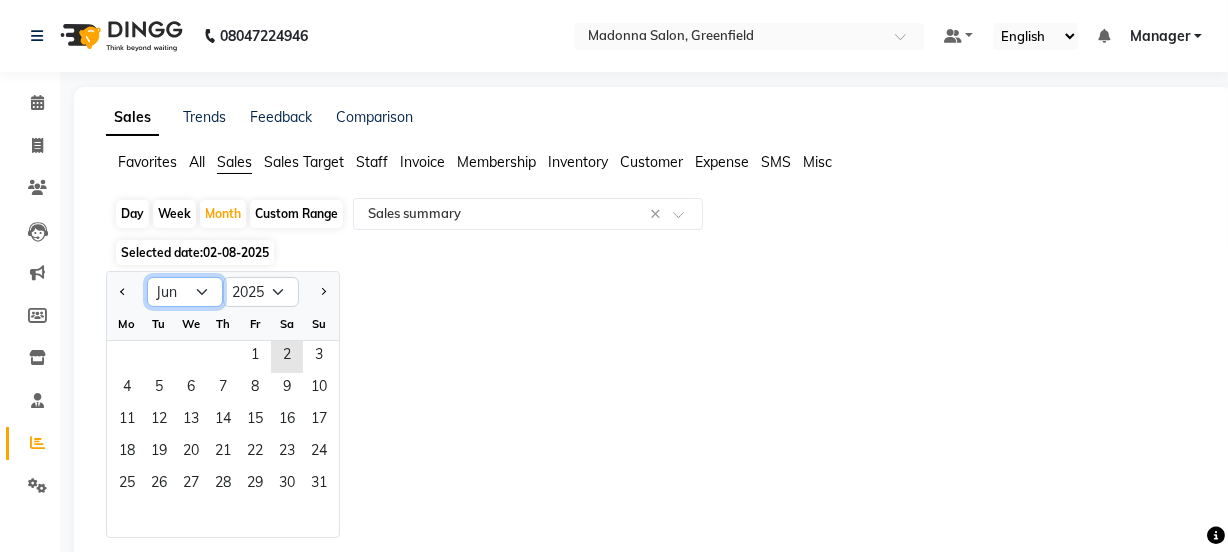 click on "Jan Feb Mar Apr May Jun Jul Aug Sep Oct Nov Dec" 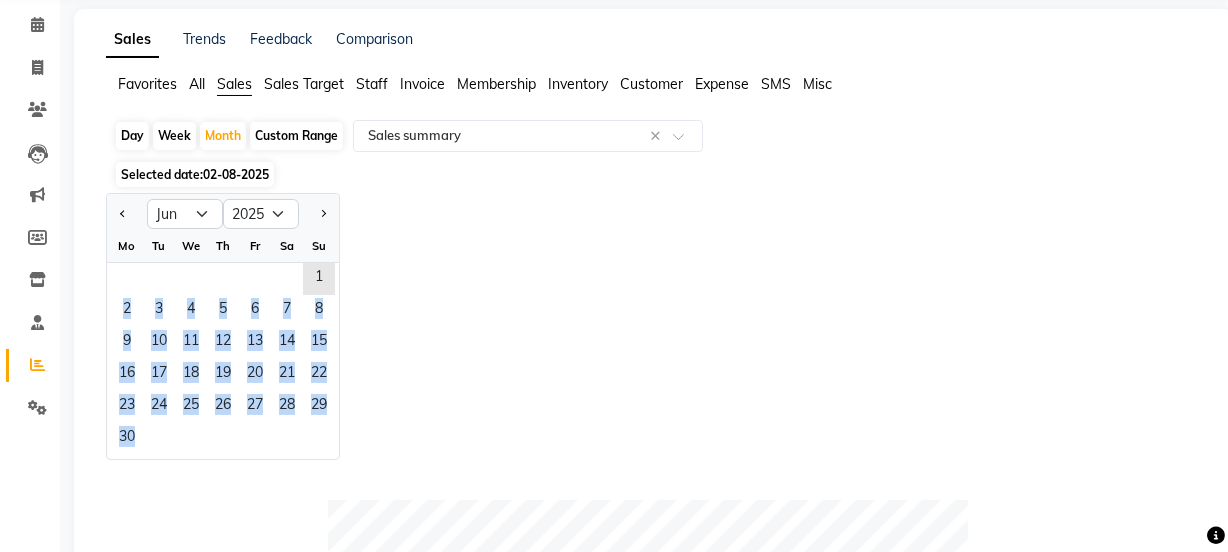 drag, startPoint x: 316, startPoint y: 349, endPoint x: 247, endPoint y: 531, distance: 194.6407 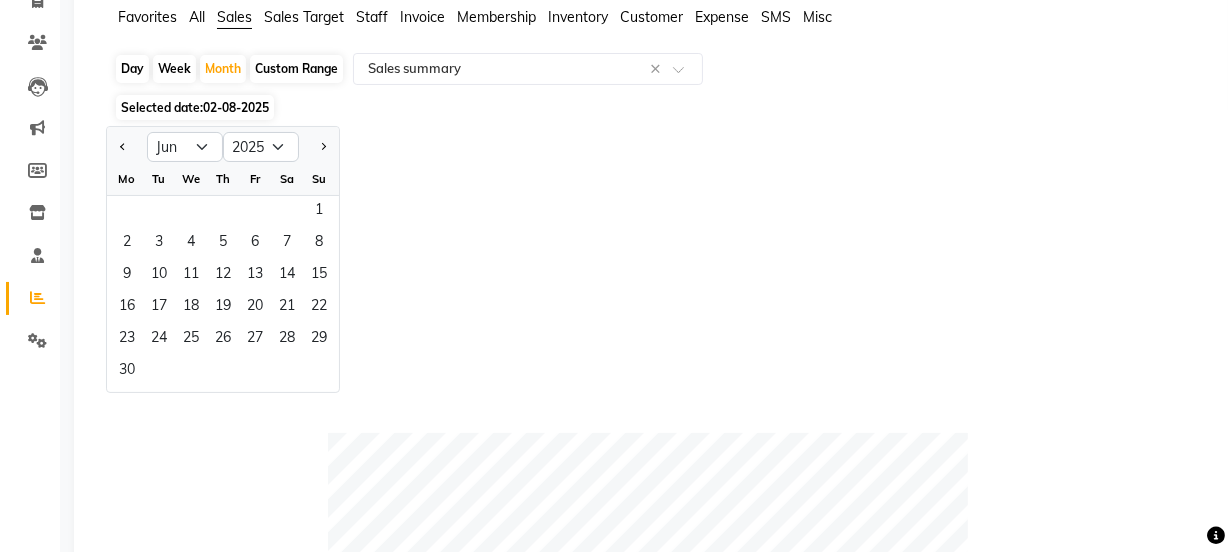 click on "Selected date:  02-08-2025" 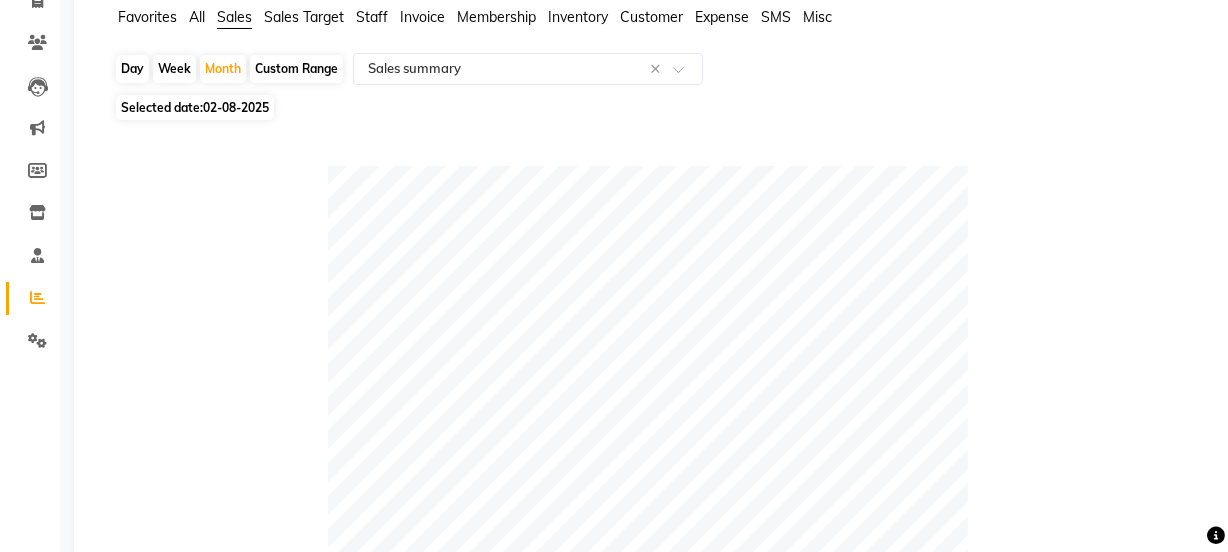click on "02-08-2025" 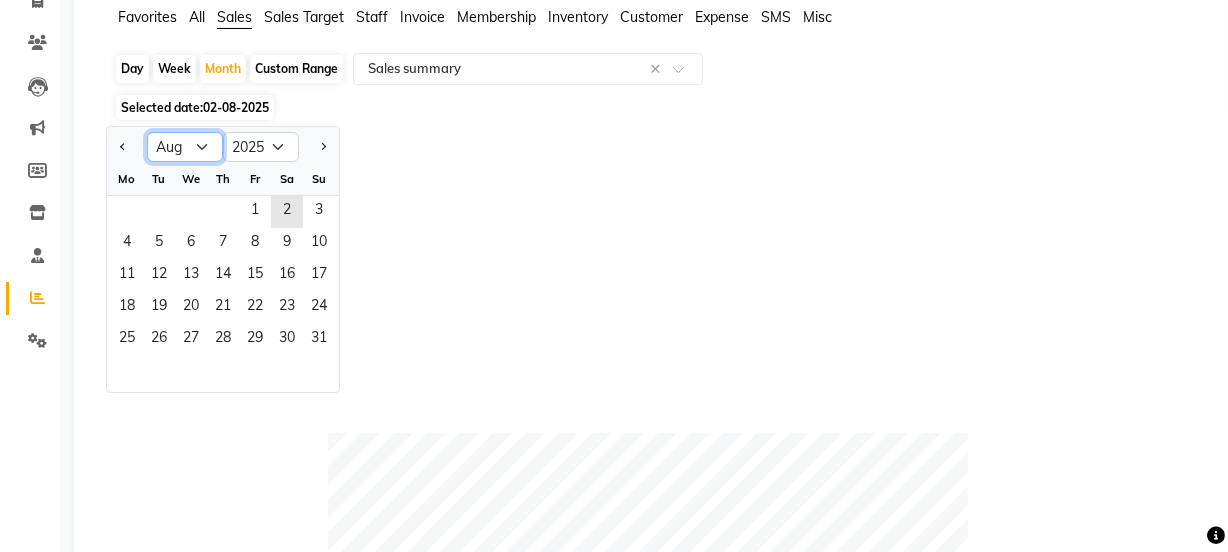 click on "Jan Feb Mar Apr May Jun Jul Aug Sep Oct Nov Dec" 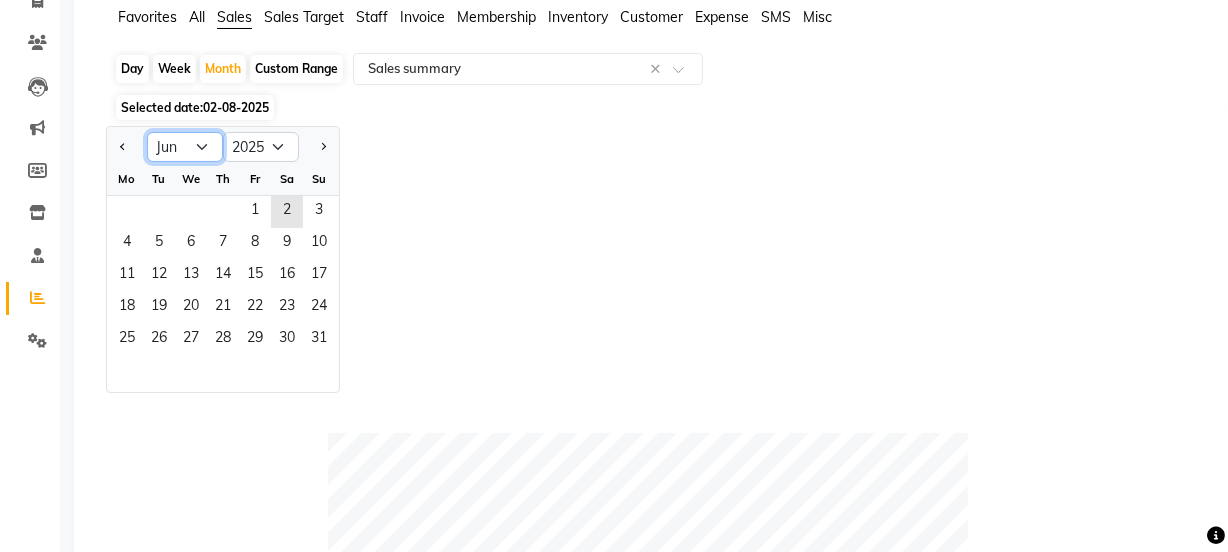 click on "Jan Feb Mar Apr May Jun Jul Aug Sep Oct Nov Dec" 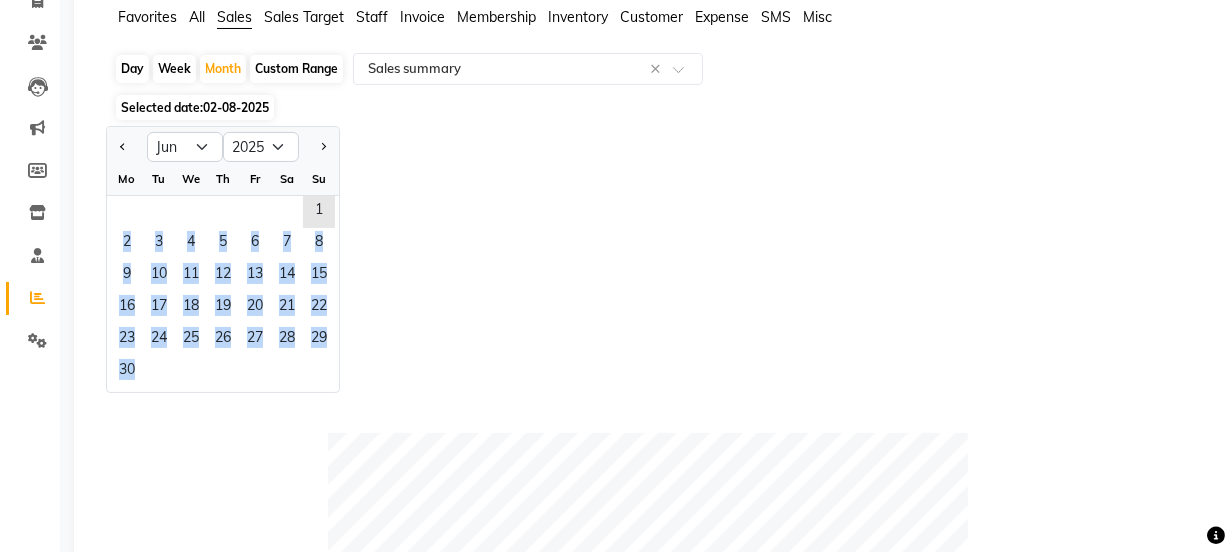 drag, startPoint x: 313, startPoint y: 210, endPoint x: 302, endPoint y: 390, distance: 180.3358 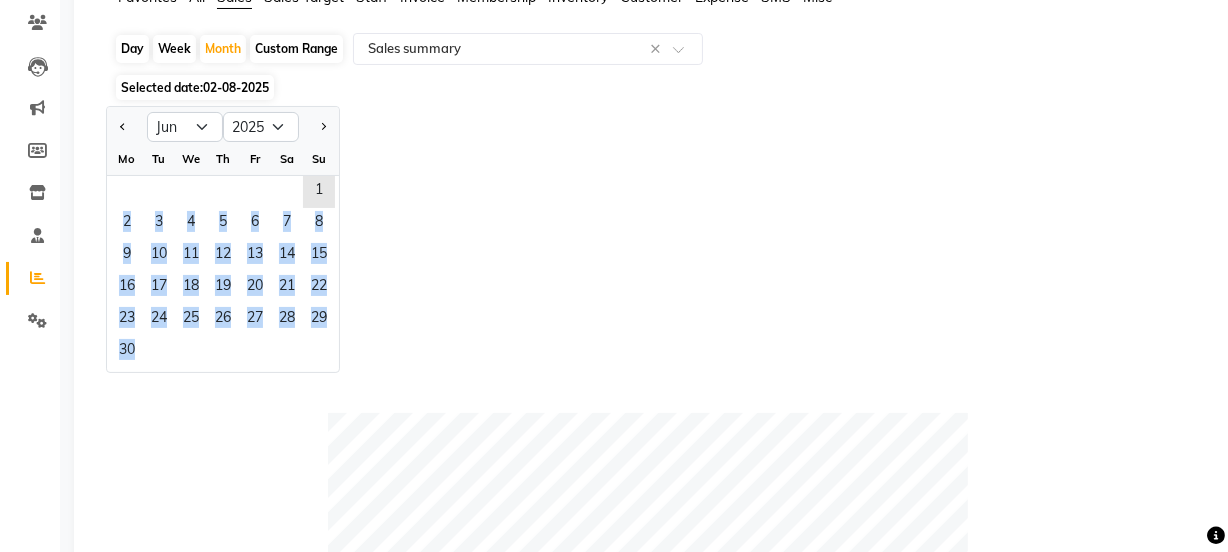 scroll, scrollTop: 0, scrollLeft: 0, axis: both 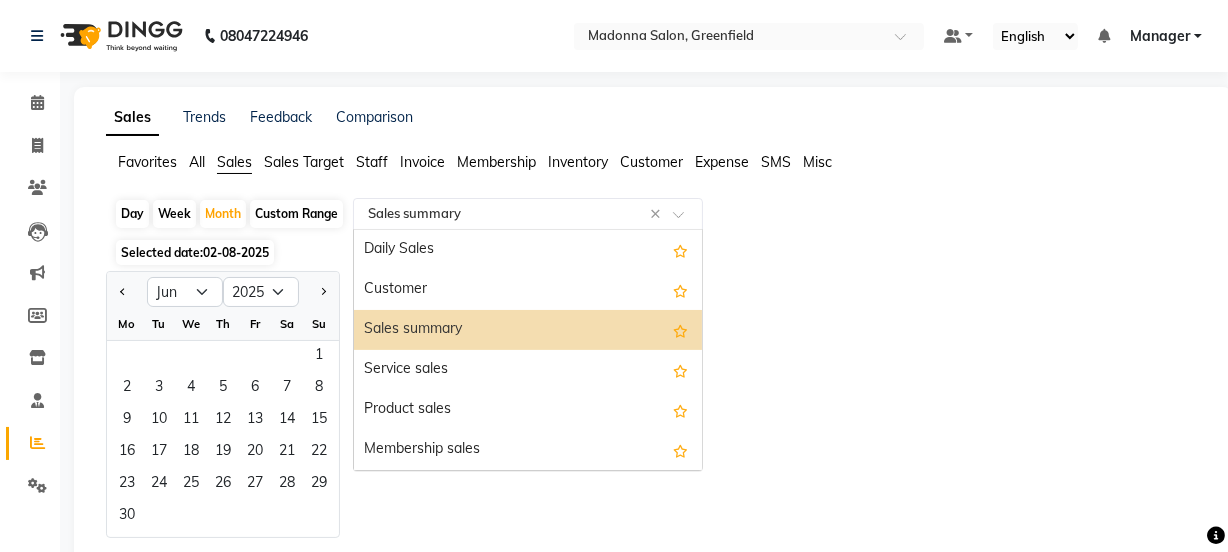 click on "Select Report Type × Sales summary ×" 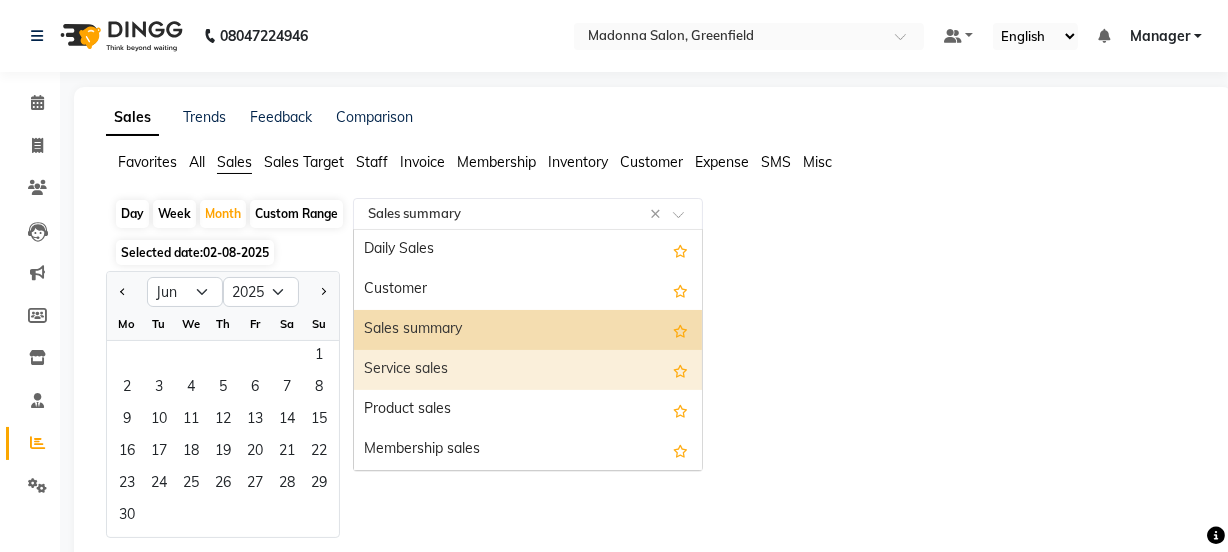 click on "Service sales" at bounding box center (528, 370) 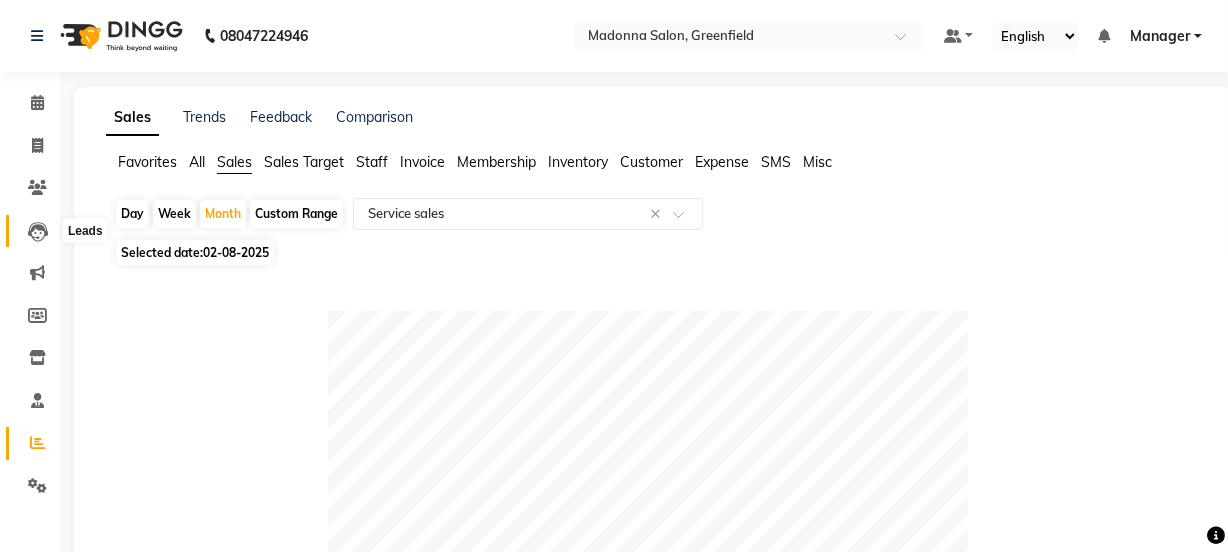 click 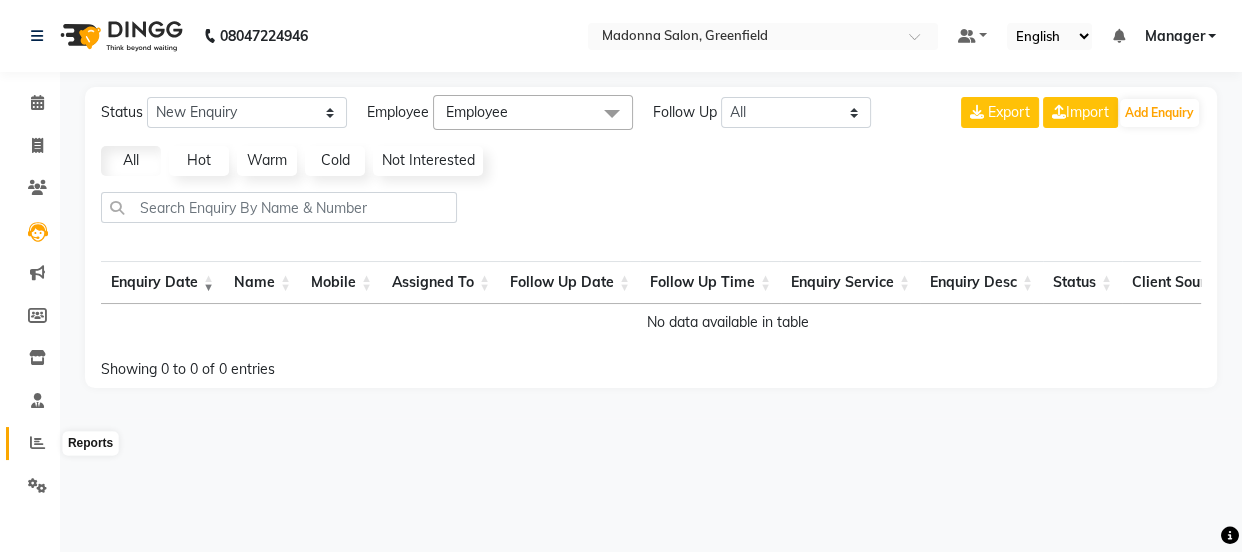click 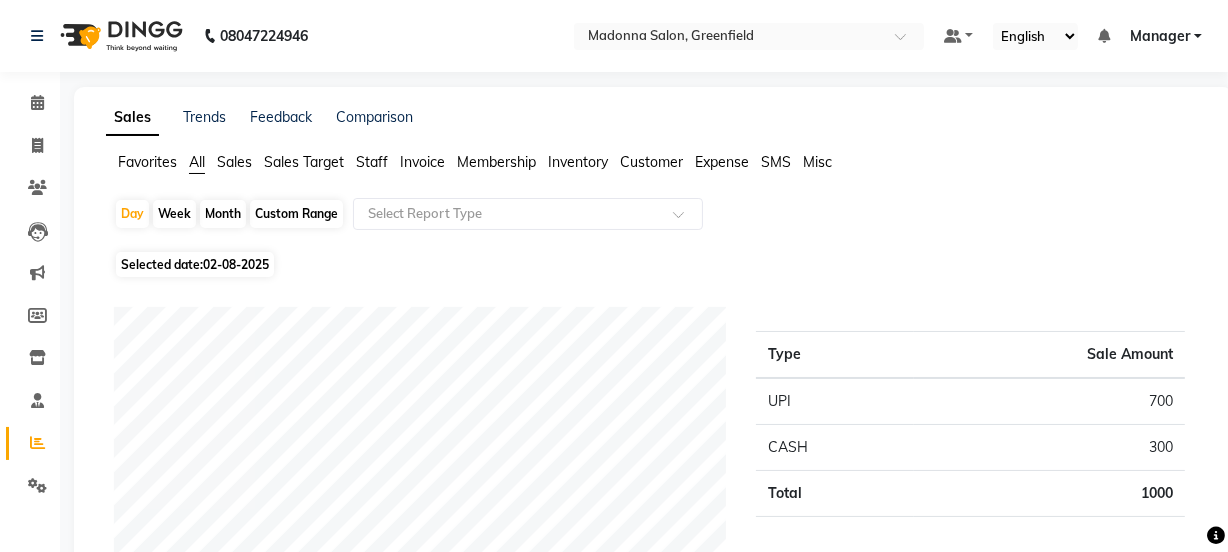 click on "Sales" 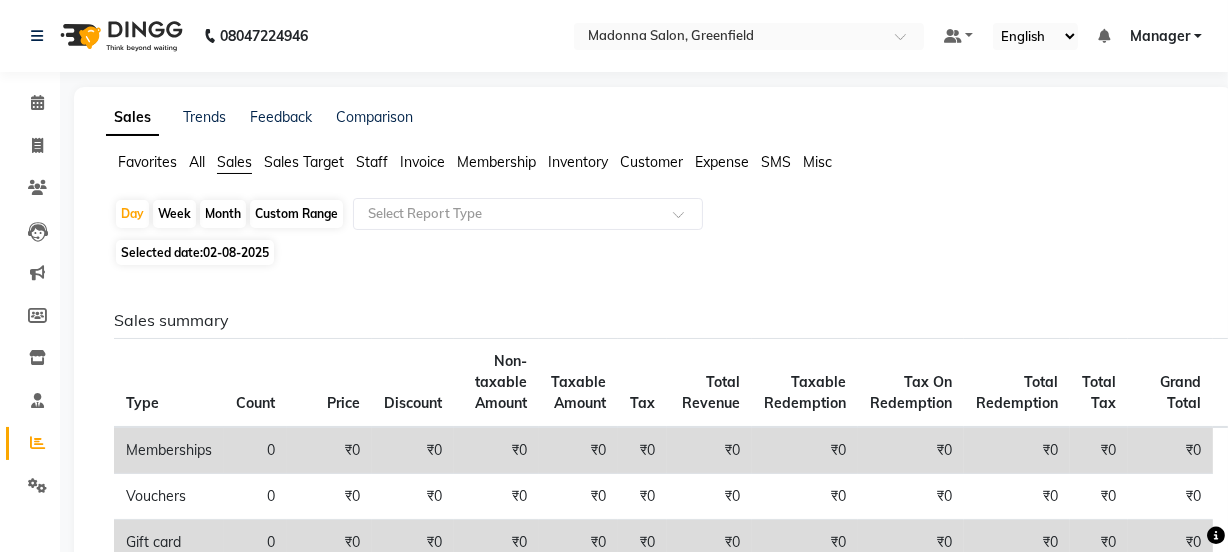 click on "Month" 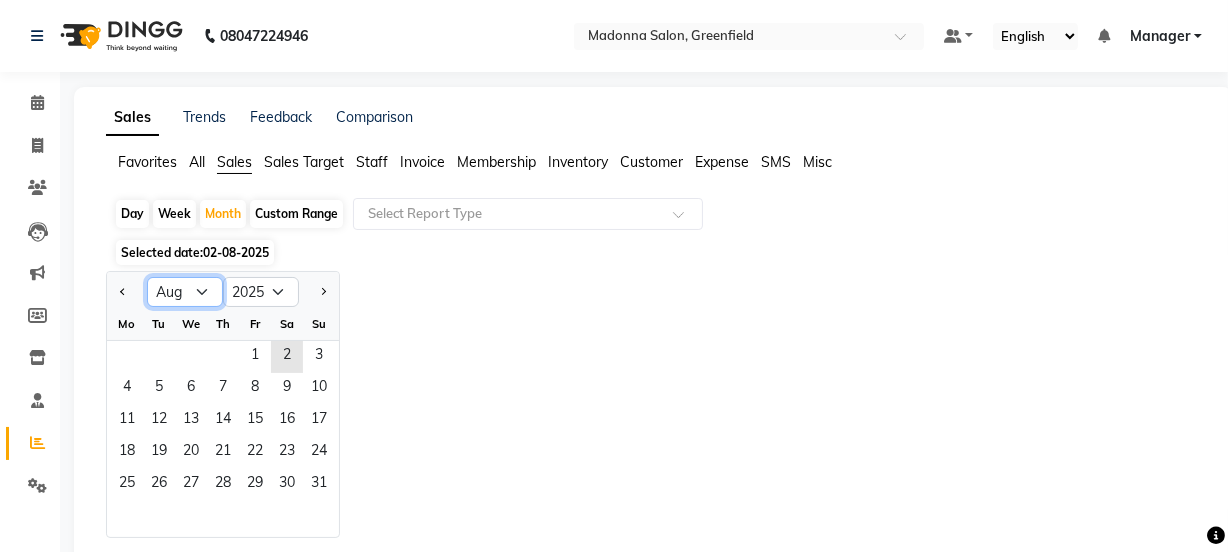 click on "Jan Feb Mar Apr May Jun Jul Aug Sep Oct Nov Dec" 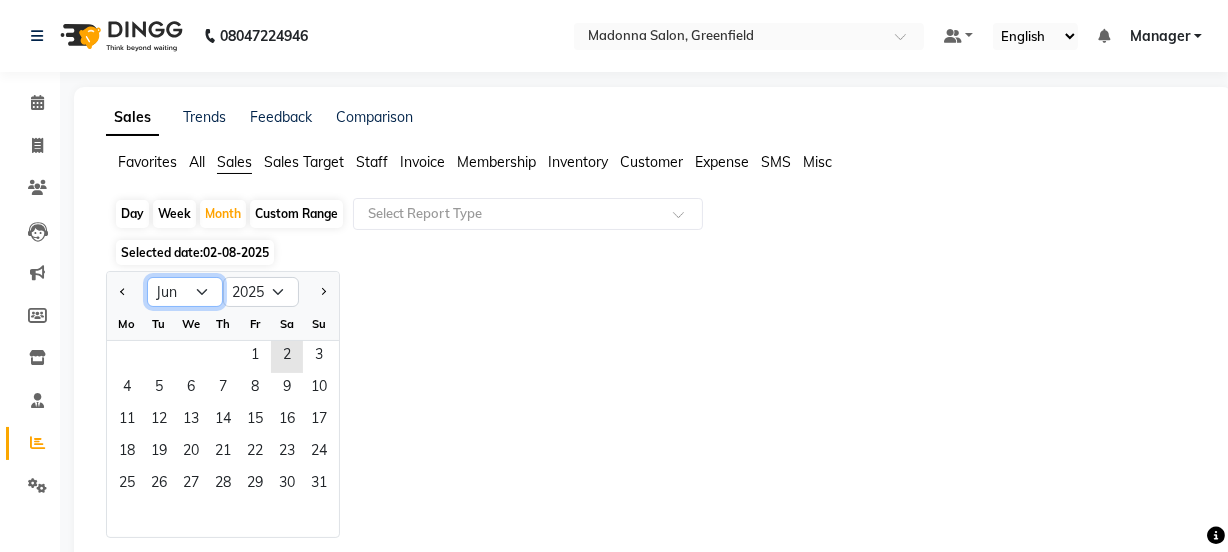 click on "Jan Feb Mar Apr May Jun Jul Aug Sep Oct Nov Dec" 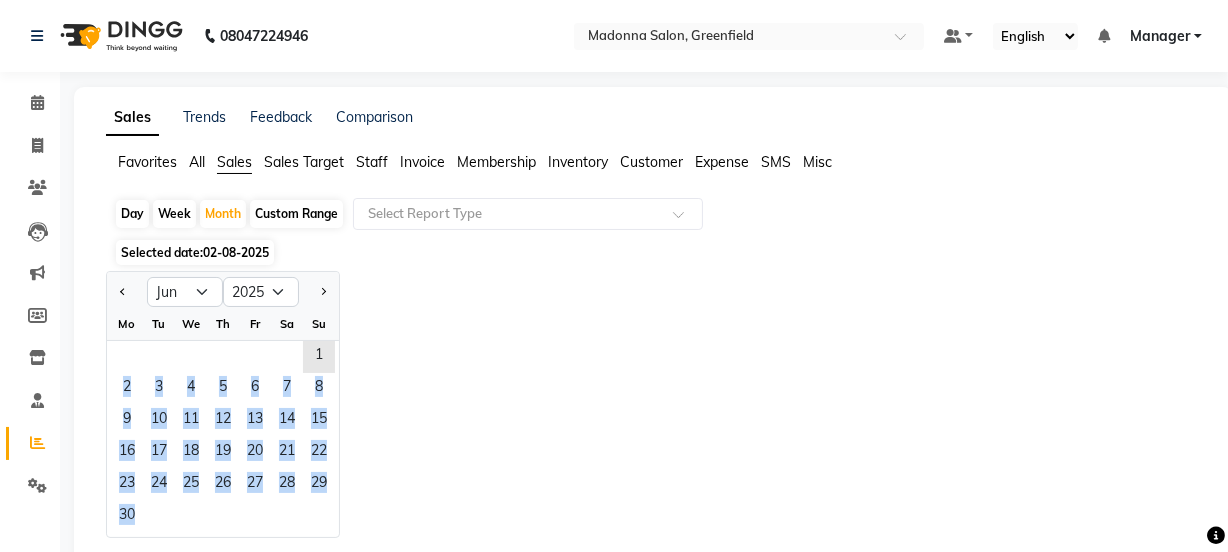 drag, startPoint x: 316, startPoint y: 345, endPoint x: 303, endPoint y: 521, distance: 176.47946 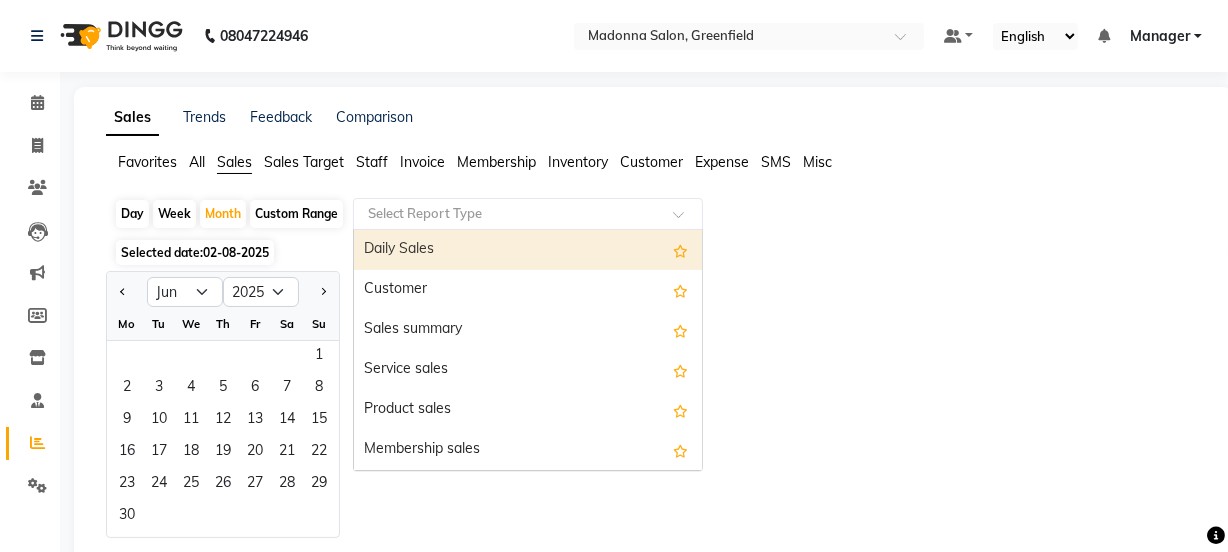 drag, startPoint x: 634, startPoint y: 204, endPoint x: 642, endPoint y: 213, distance: 12.0415945 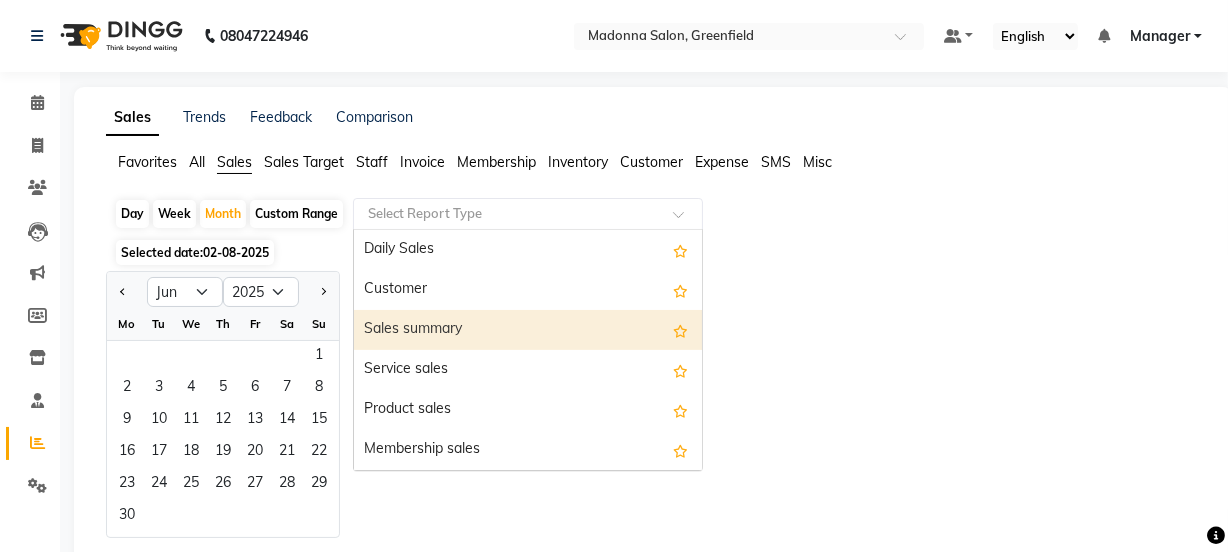 click on "Sales summary" at bounding box center [528, 330] 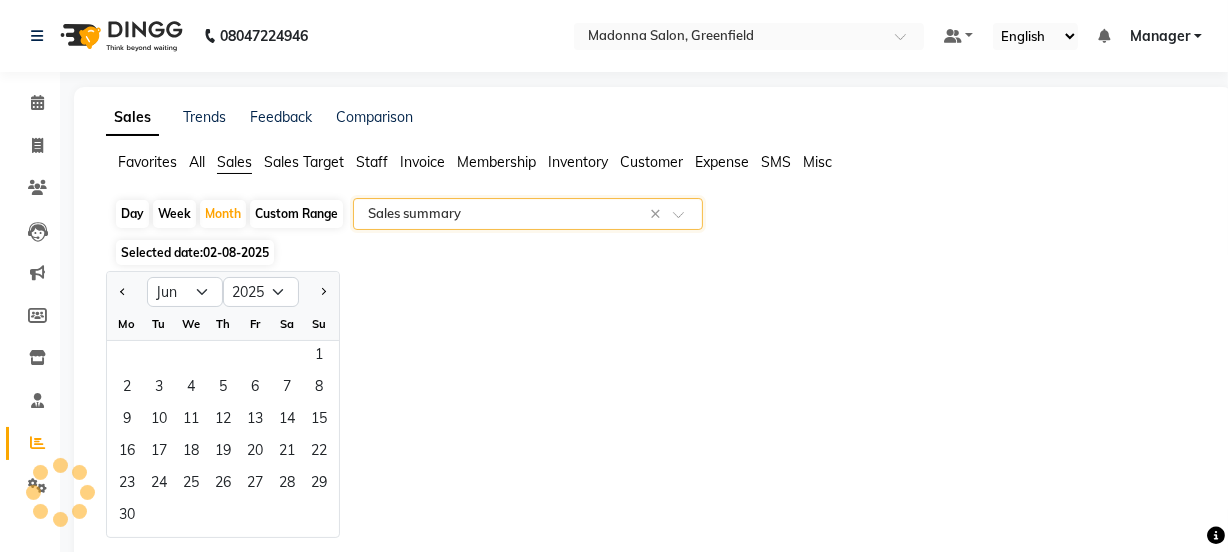 select on "csv" 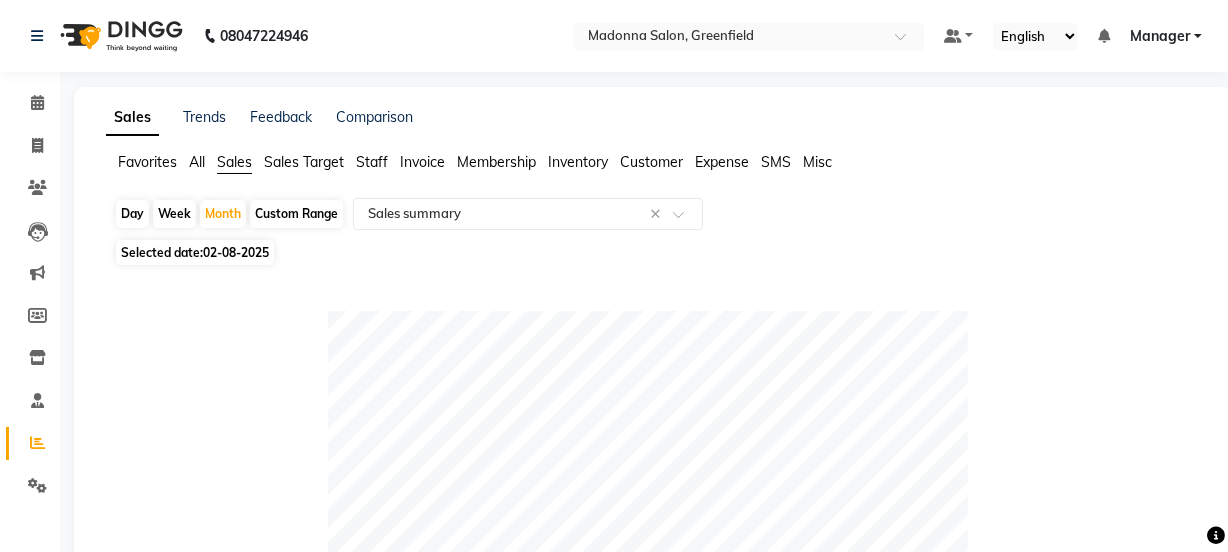 click on "Selected date:  02-08-2025" 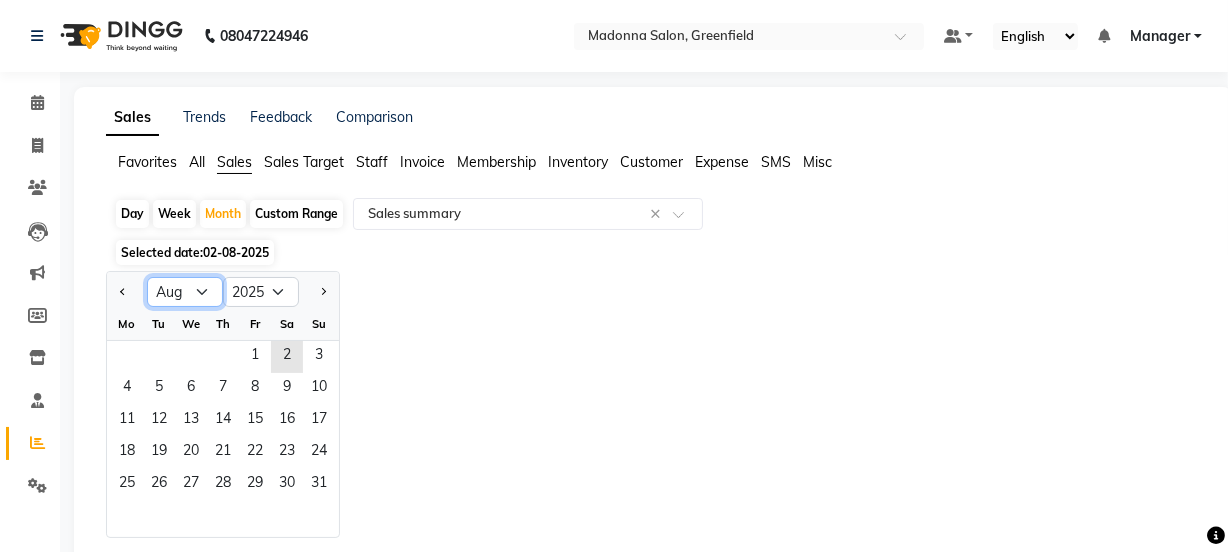 click on "Jan Feb Mar Apr May Jun Jul Aug Sep Oct Nov Dec" 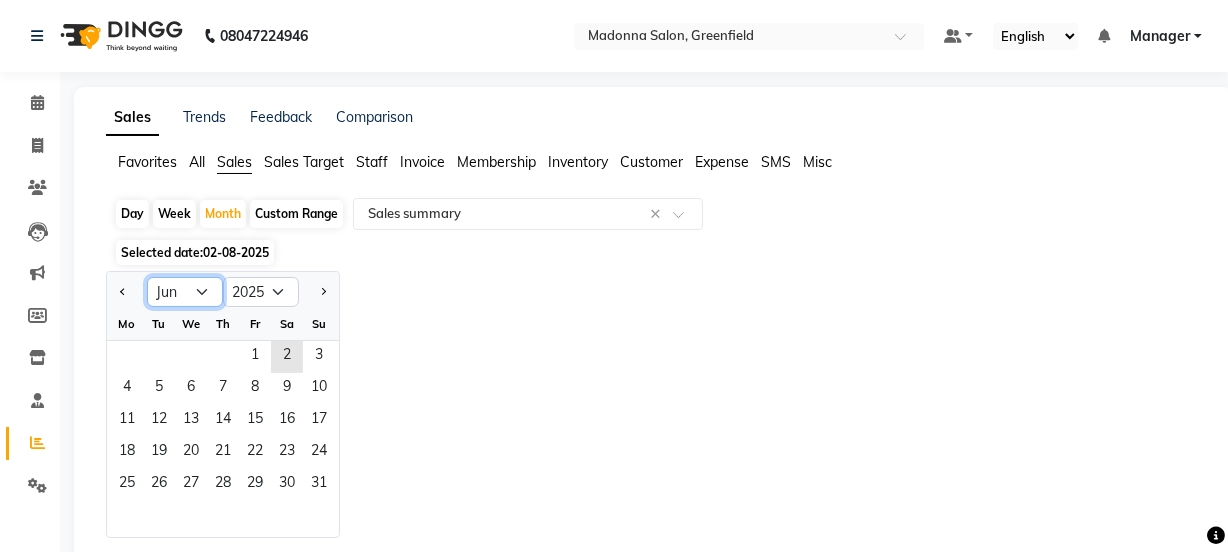 click on "Jan Feb Mar Apr May Jun Jul Aug Sep Oct Nov Dec" 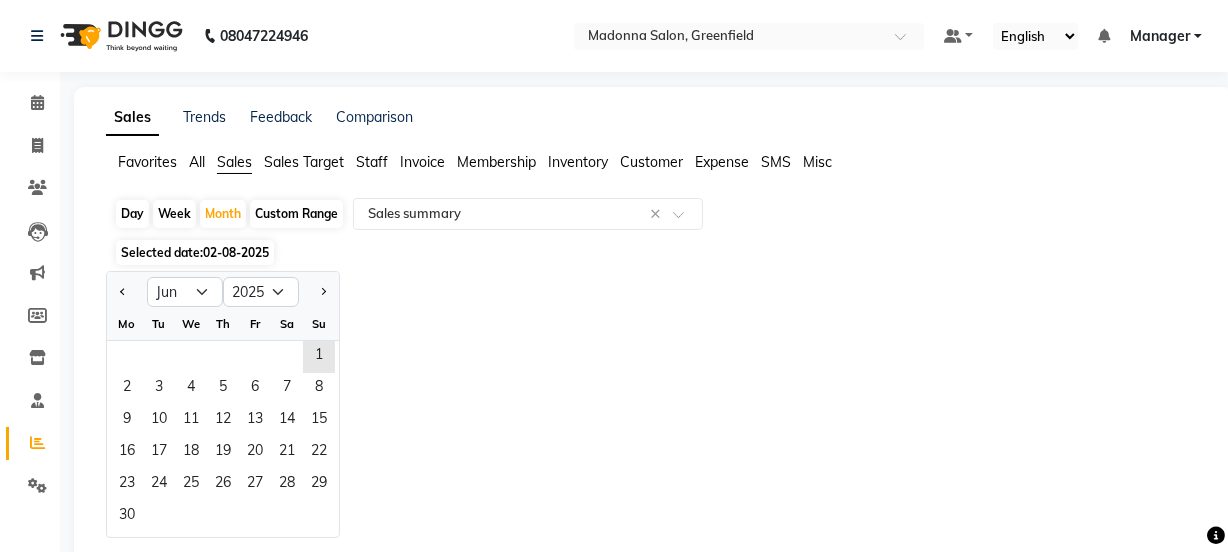 drag, startPoint x: 323, startPoint y: 350, endPoint x: 215, endPoint y: 518, distance: 199.7198 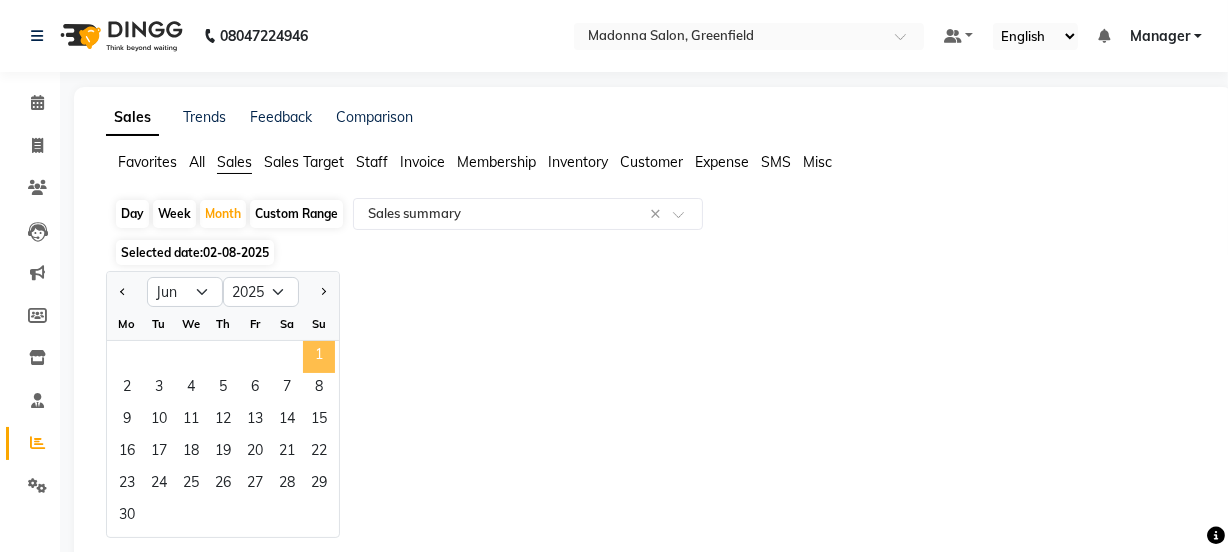 click on "1" 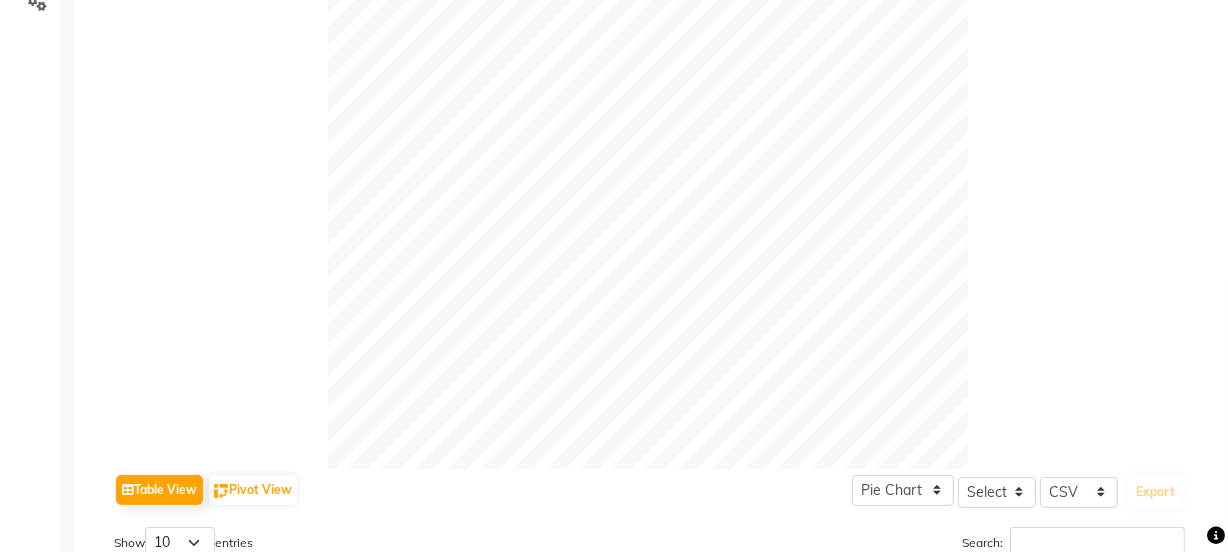 scroll, scrollTop: 965, scrollLeft: 0, axis: vertical 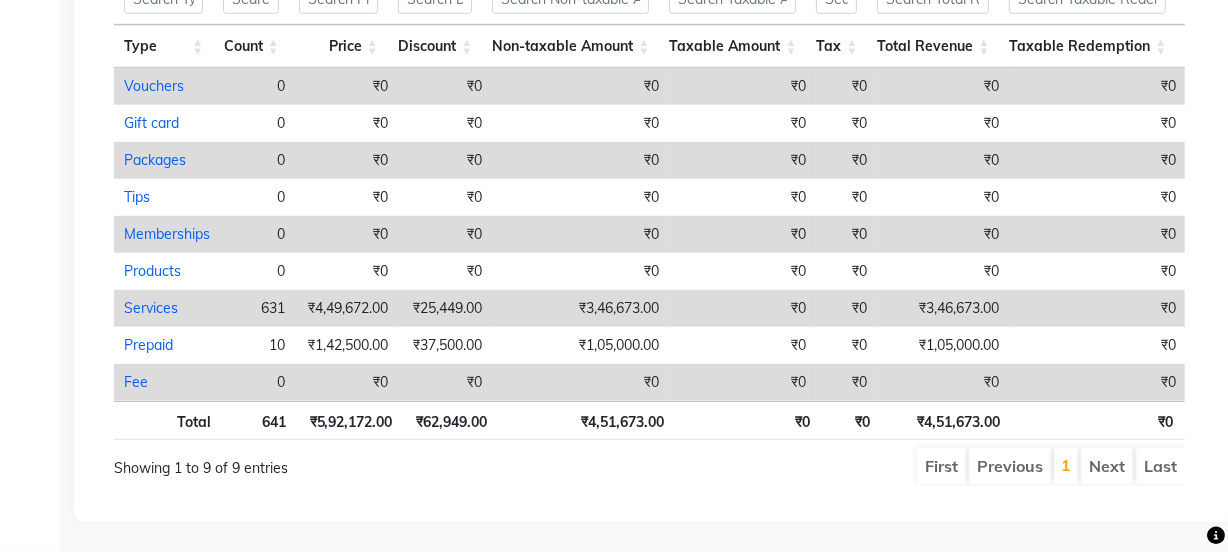 click on "Sales Trends Feedback Comparison Favorites All Sales Sales Target Staff Invoice Membership Inventory Customer Expense SMS Misc  Day   Week   Month   Custom Range  Select Report Type × Sales summary × Selected date:  01-06-[YEAR] - 30-06-[YEAR]   Table View   Pivot View  Pie Chart Bar Chart Select Select CSV PDF  Export  Show  10 25 50 100  entries Search: Type Count Price Discount Non-taxable Amount Taxable Amount Tax Total Revenue Taxable Redemption Tax On Redemption Total Redemption Total Tax Grand Total Type Count Price Discount Non-taxable Amount Taxable Amount Tax Total Revenue Taxable Redemption Tax On Redemption Total Redemption Total Tax Grand Total Total 641 ₹5,92,172.00 ₹62,949.00 ₹4,51,673.00 ₹0 ₹0 ₹4,51,673.00 ₹0 ₹0 ₹77,550.00 ₹0 ₹5,29,223.00 Vouchers 0 ₹0 ₹0 ₹0 ₹0 ₹0 ₹0 ₹0 ₹0 ₹0 ₹0 ₹0 Gift card 0 ₹0 ₹0 ₹0 ₹0 ₹0 ₹0 ₹0 ₹0 ₹0 ₹0 ₹0 Packages 0 ₹0 ₹0 ₹0 ₹0 ₹0 ₹0 ₹0 ₹0 ₹0 ₹0 ₹0 Tips 0 ₹0 ₹0 ₹0 ₹0 ₹0 ₹0 0" 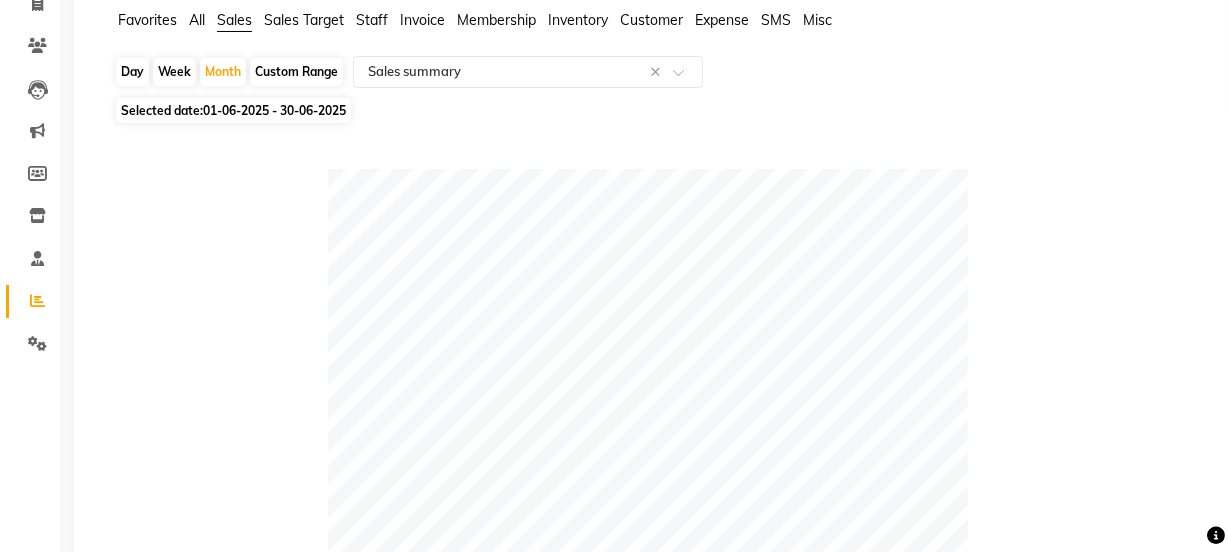 scroll, scrollTop: 63, scrollLeft: 0, axis: vertical 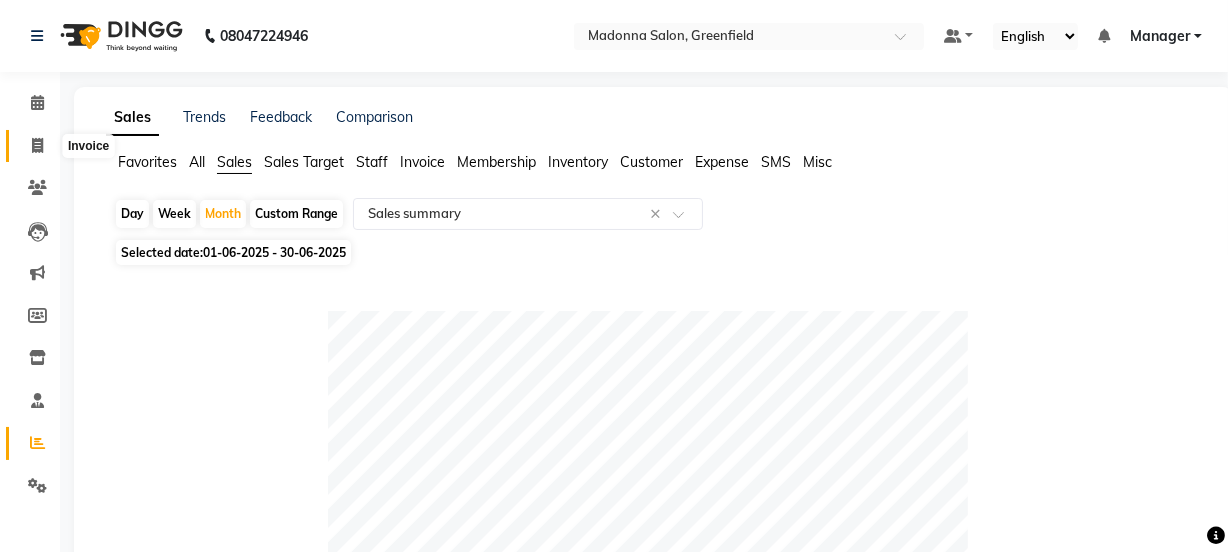 click 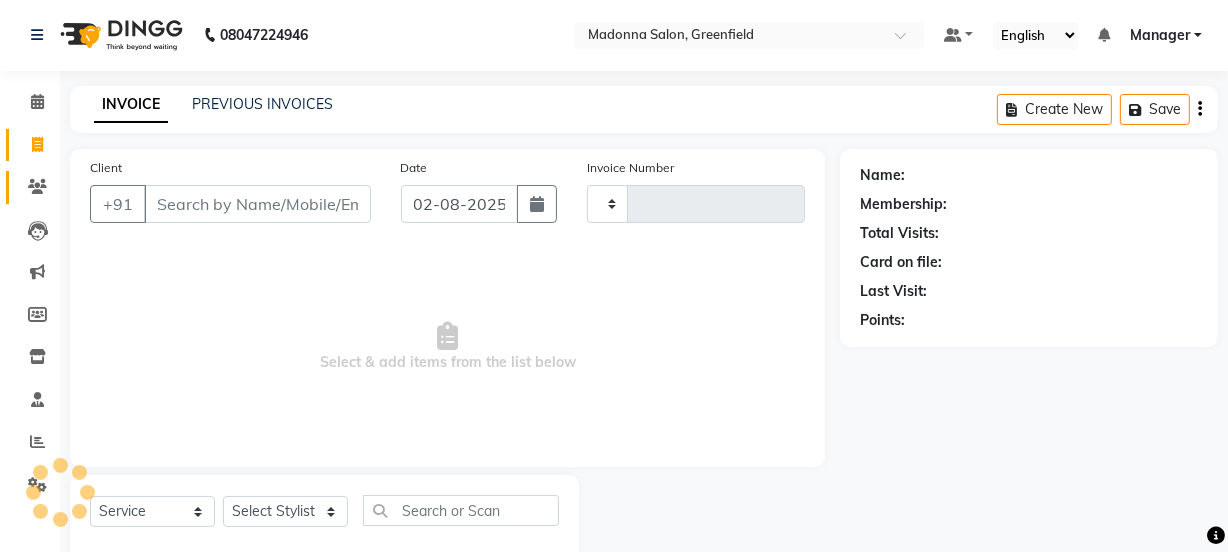 type on "1239" 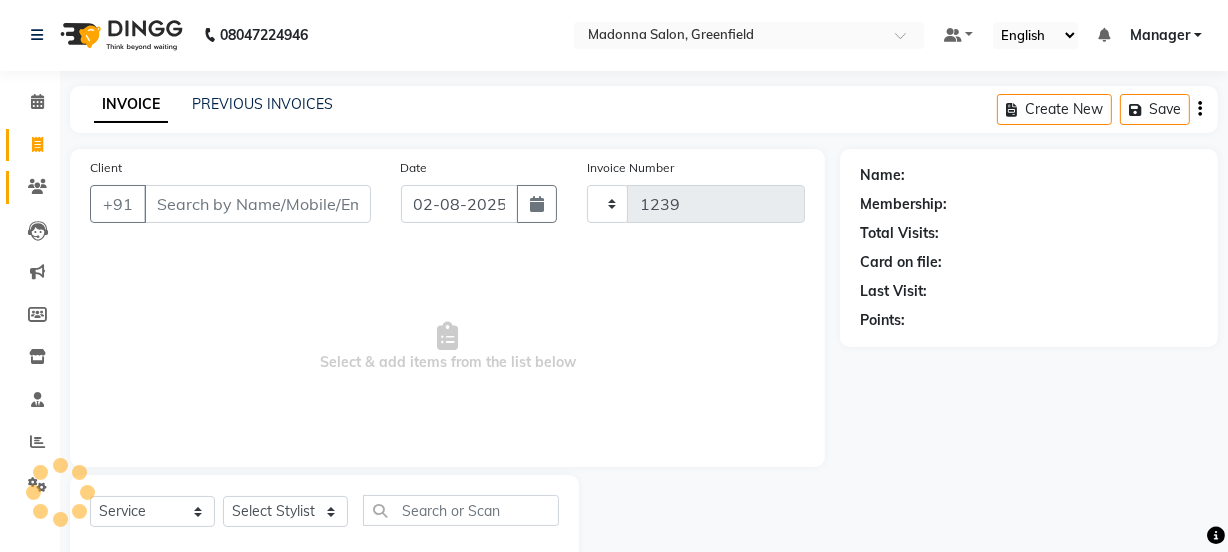 select on "7672" 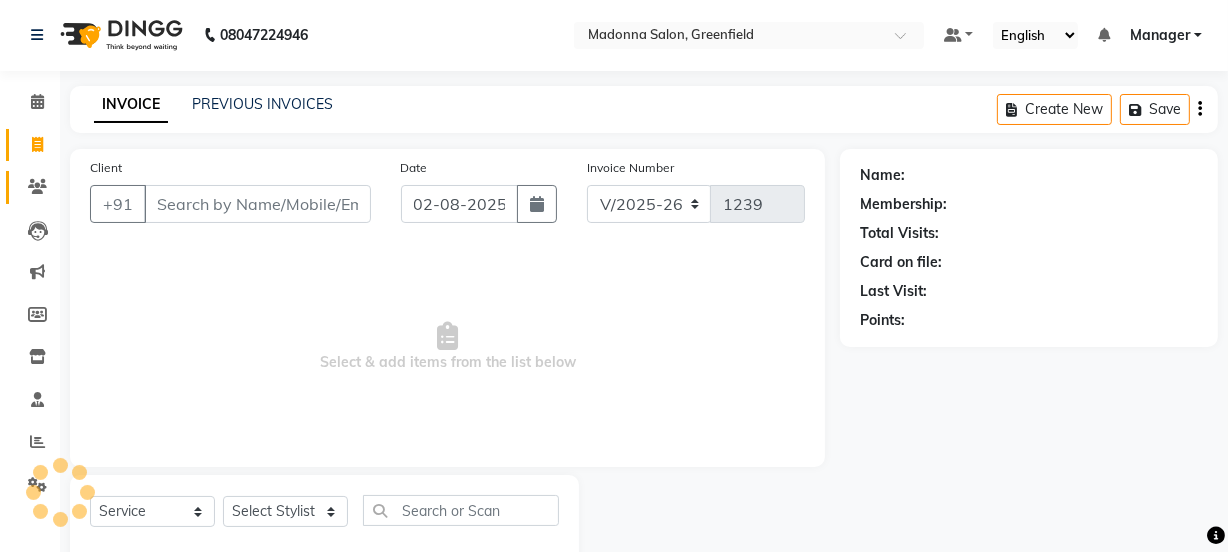 scroll, scrollTop: 50, scrollLeft: 0, axis: vertical 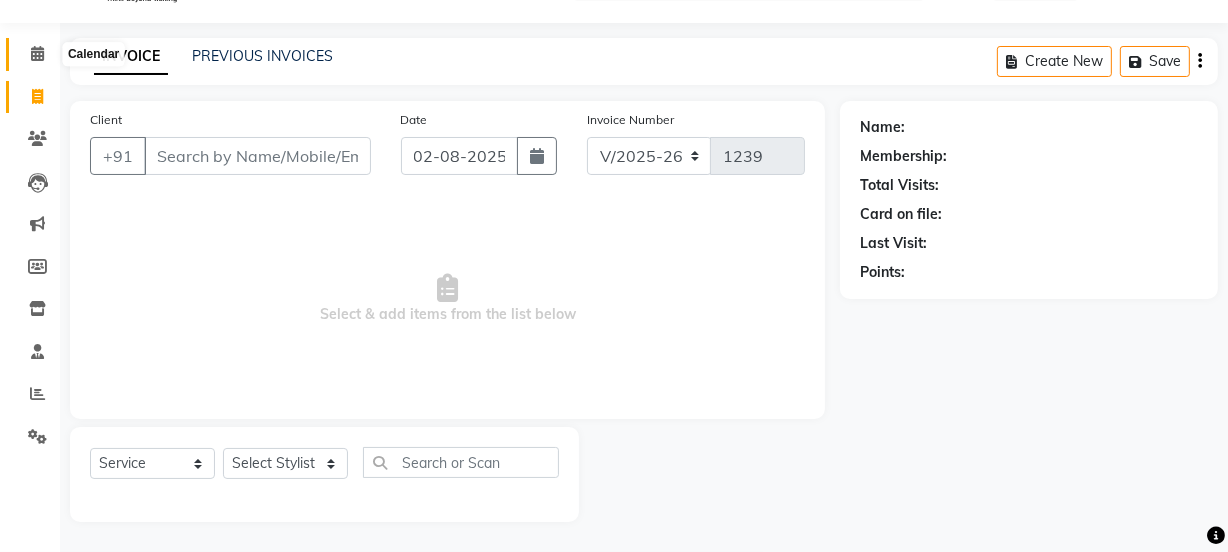 click 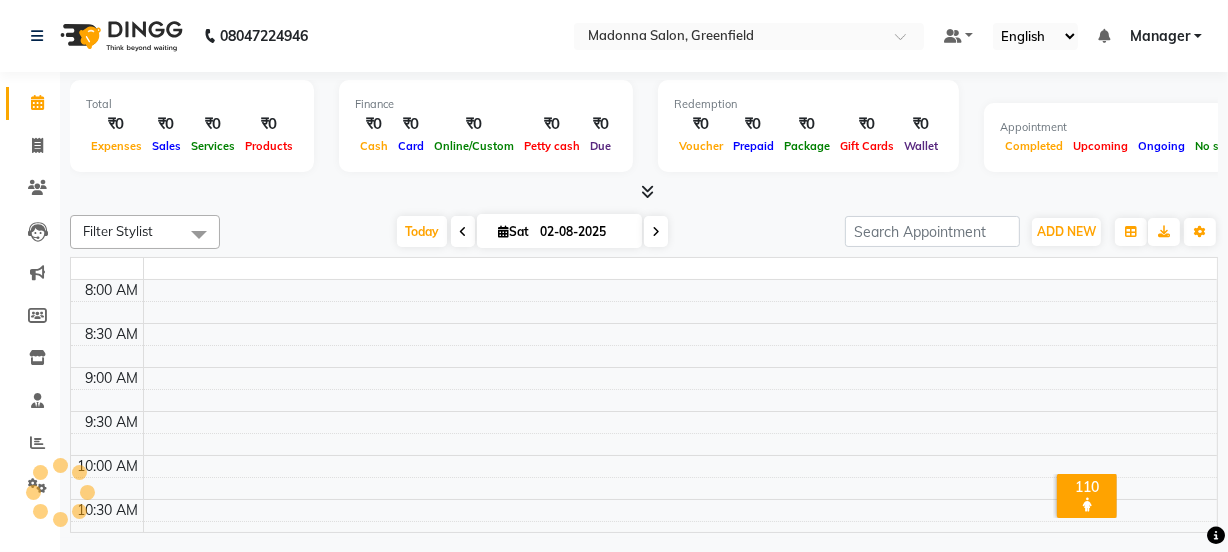 scroll, scrollTop: 0, scrollLeft: 0, axis: both 